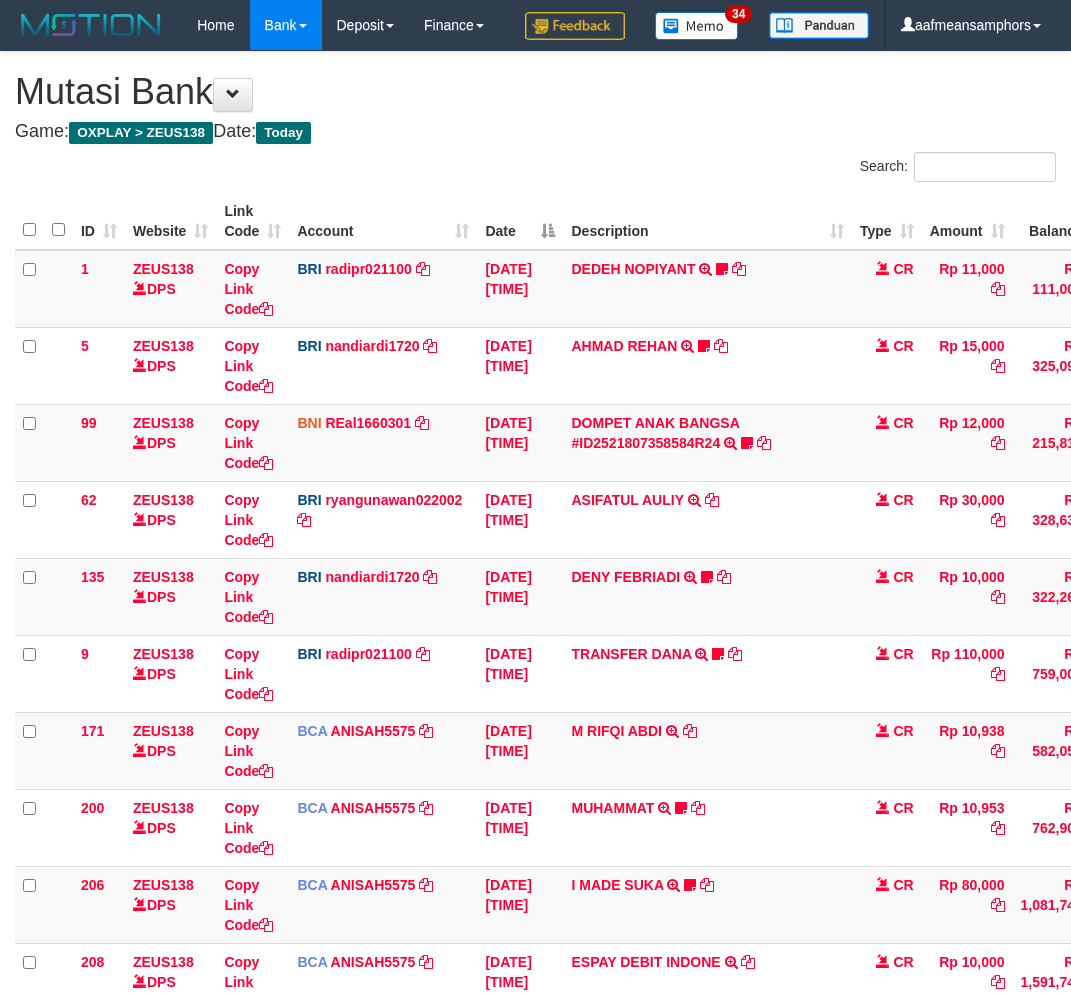 scroll, scrollTop: 464, scrollLeft: 0, axis: vertical 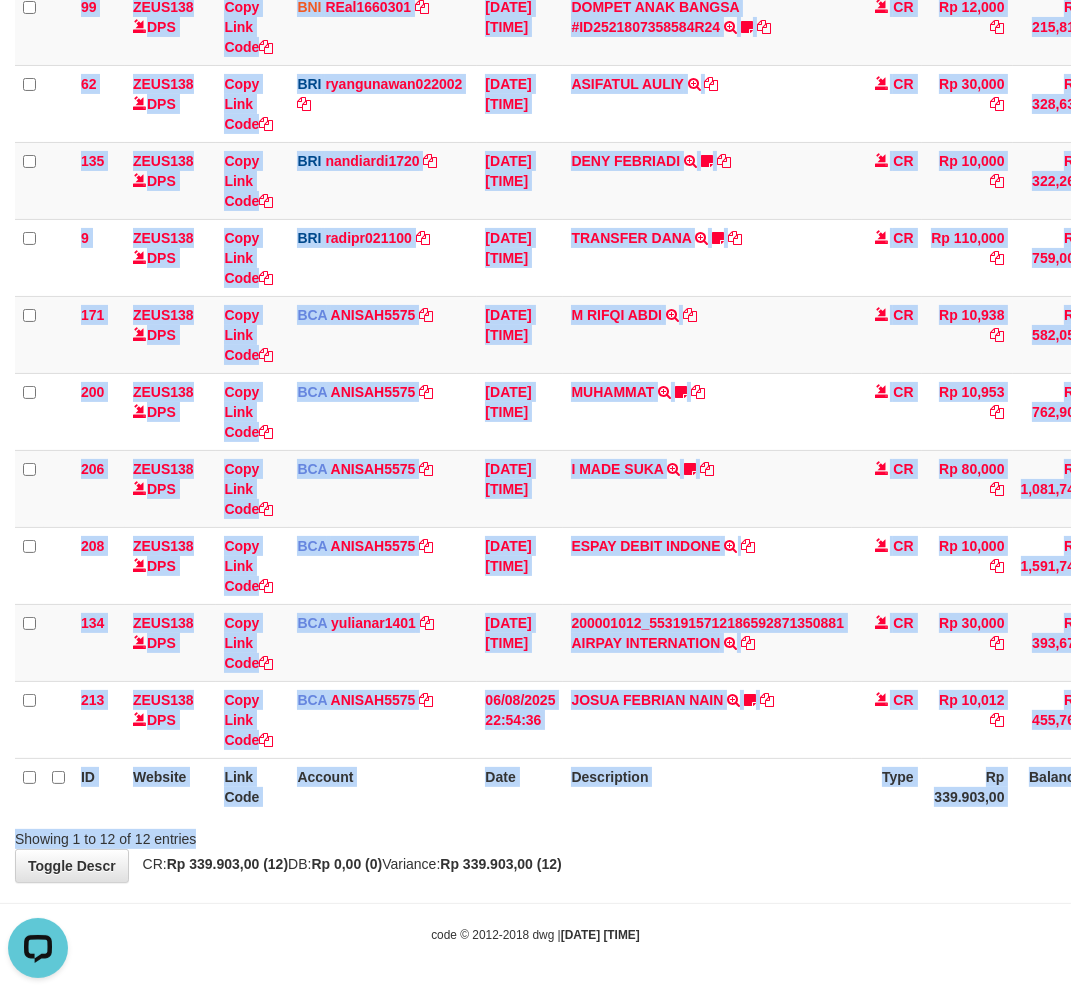 click on "Search:
ID Website Link Code Account Date Description Type Amount Balance Status Action
1
ZEUS138    DPS
Copy Link Code
BRI
radipr021100
DPS
REYNALDI ADI PRATAMA
mutasi_20250806_3774 | 1
mutasi_20250806_3774 | 1
06/08/2025 00:30:17
DEDEH NOPIYANT            TRANSFER NBMB DEDEH NOPIYANT TO REYNALDI ADI PRATAMA    (Merrytot) https://prnt.sc/VUsqBTNTlxFK
CR
Rp 11,000
Rp 111,000
N
Note
Check
5
ZEUS138    DPS
Copy Link Code" at bounding box center [535, 292] 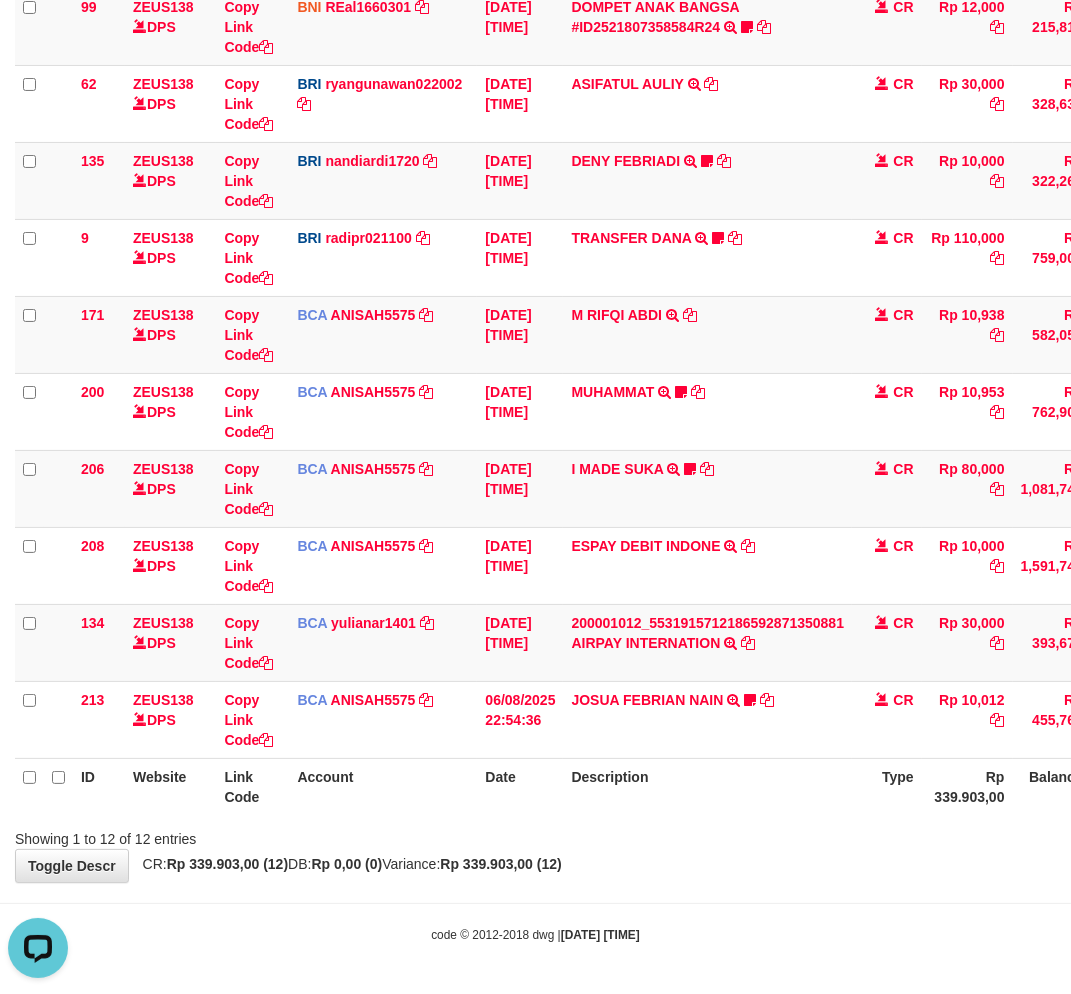 click on "ID Website Link Code Account Date Description Type Amount Balance Status Action
1
ZEUS138    DPS
Copy Link Code
BRI
radipr021100
DPS
REYNALDI ADI PRATAMA
mutasi_20250806_3774 | 1
mutasi_20250806_3774 | 1
06/08/2025 00:30:17
DEDEH NOPIYANT            TRANSFER NBMB DEDEH NOPIYANT TO REYNALDI ADI PRATAMA    (Merrytot) https://prnt.sc/VUsqBTNTlxFK
CR
Rp 11,000
Rp 111,000
N
Note
Check
5
ZEUS138    DPS
Copy Link Code
BRI" at bounding box center (535, 296) 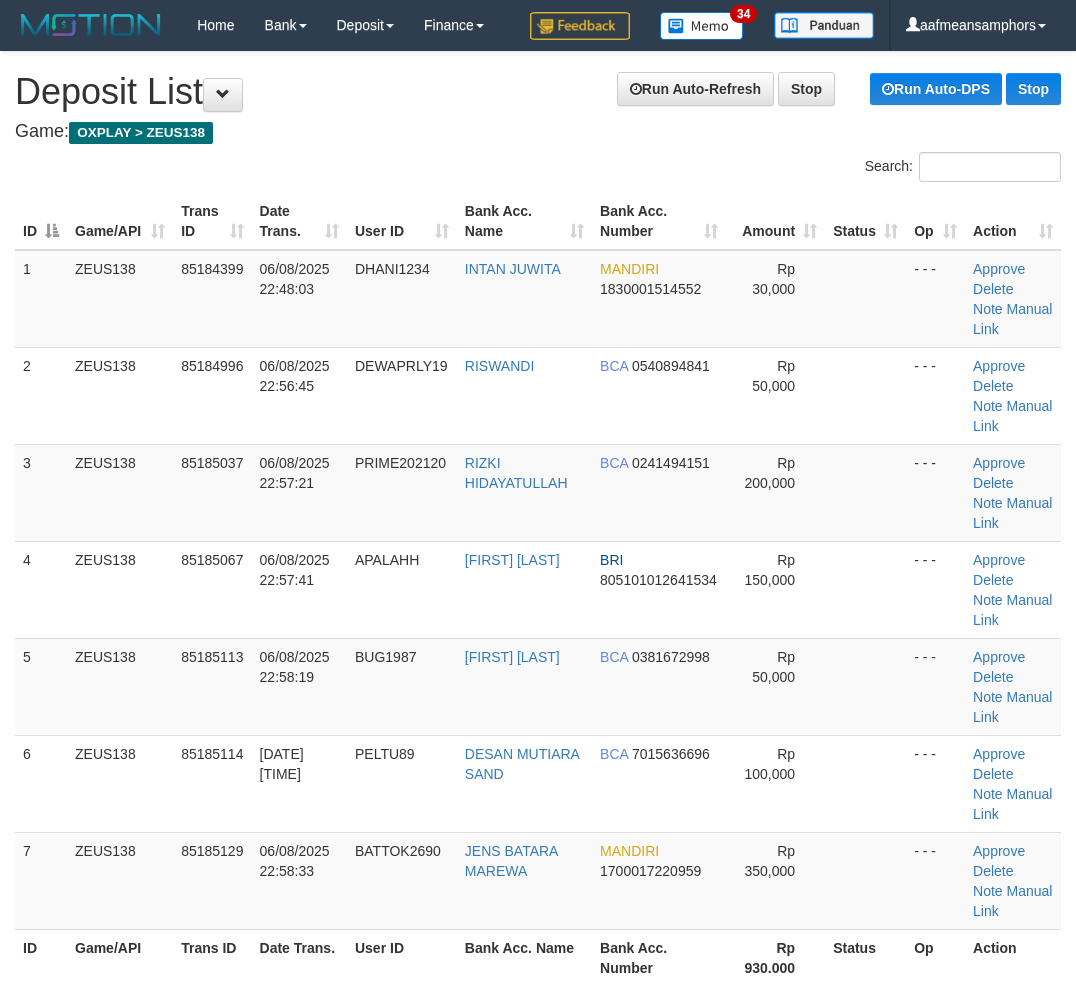 scroll, scrollTop: 0, scrollLeft: 0, axis: both 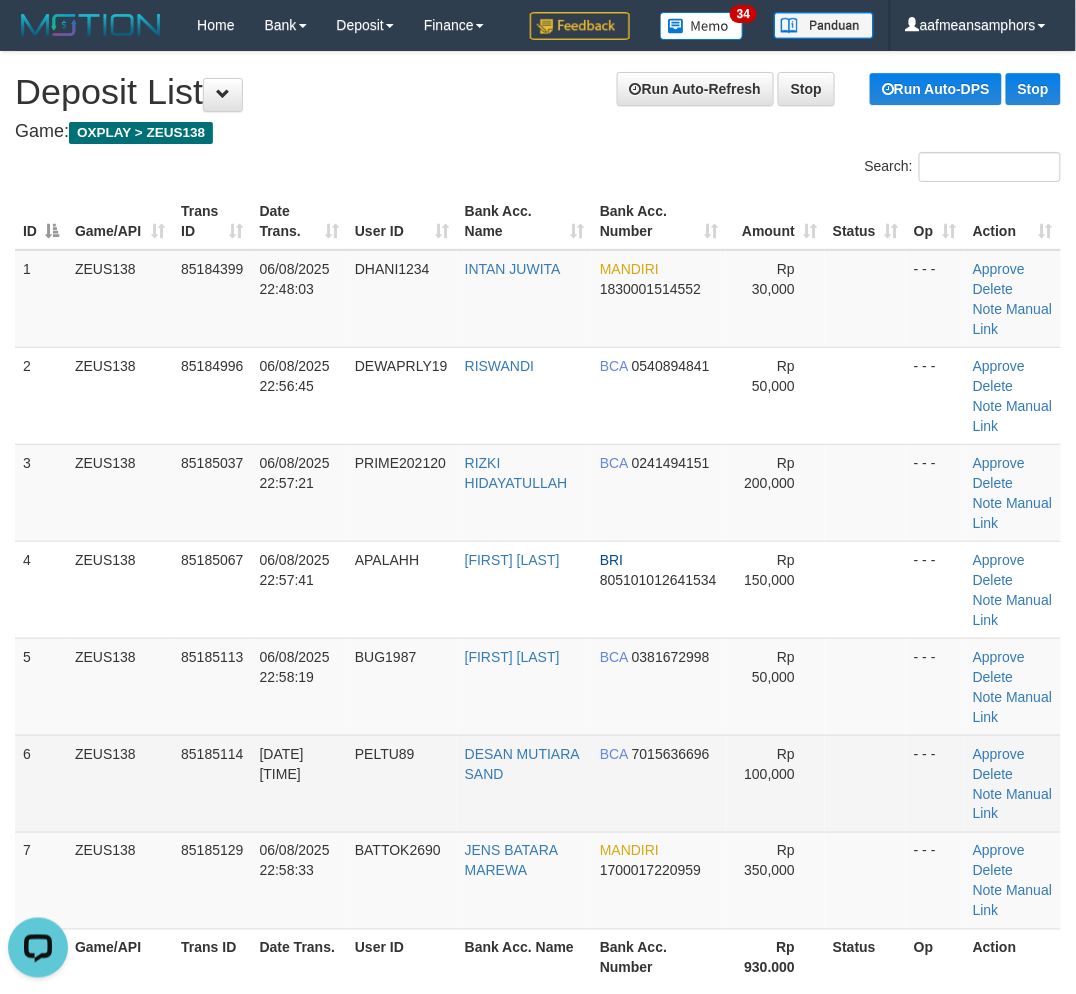 click on "DESAN MUTIARA SAND" at bounding box center [524, 783] 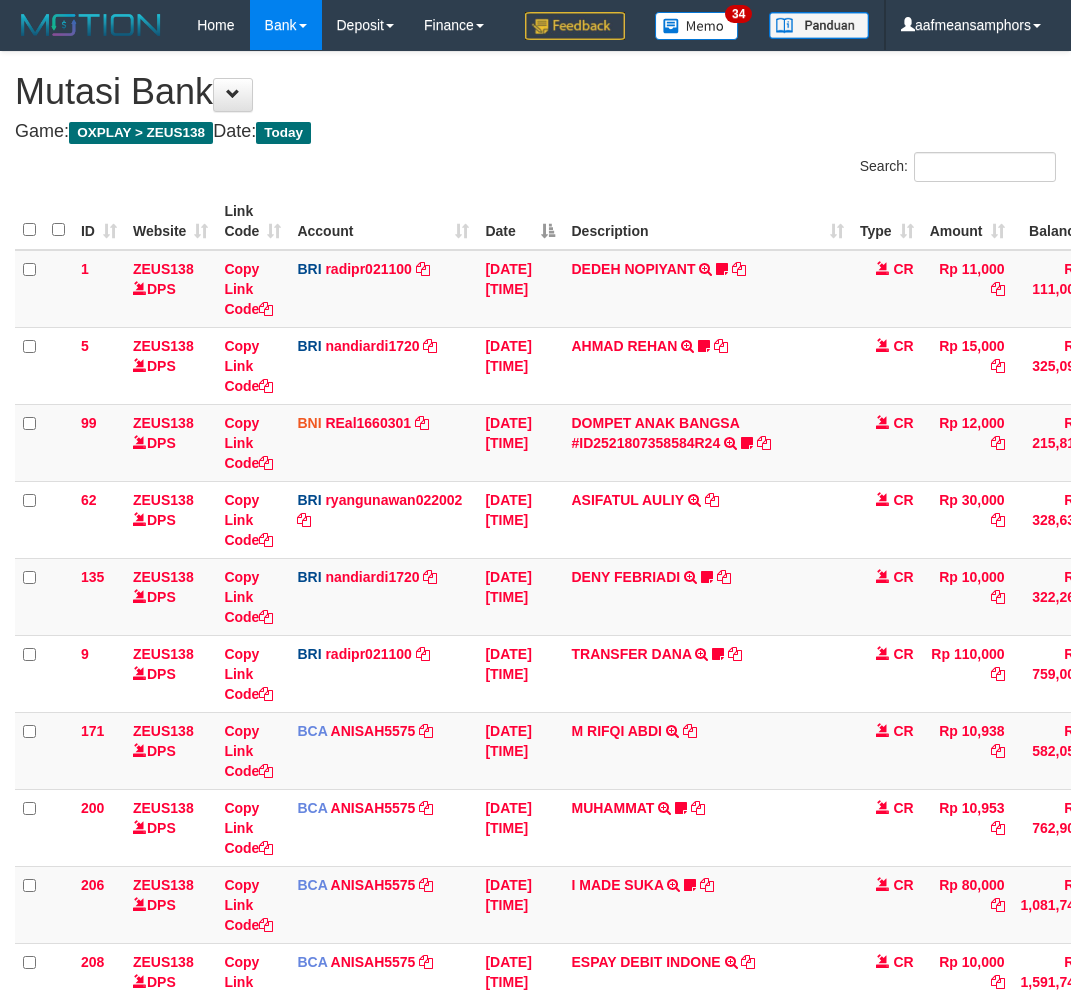 scroll, scrollTop: 464, scrollLeft: 0, axis: vertical 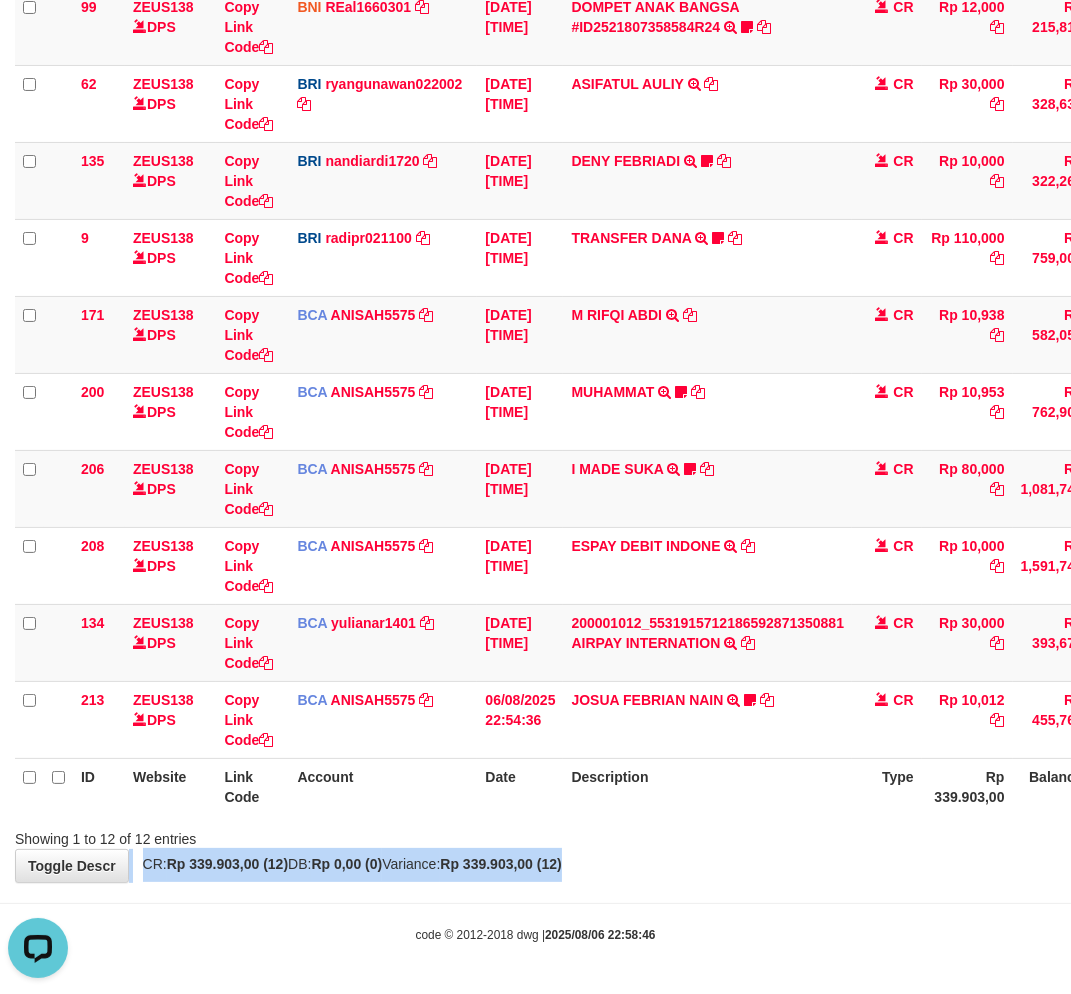 click on "**********" at bounding box center [535, 259] 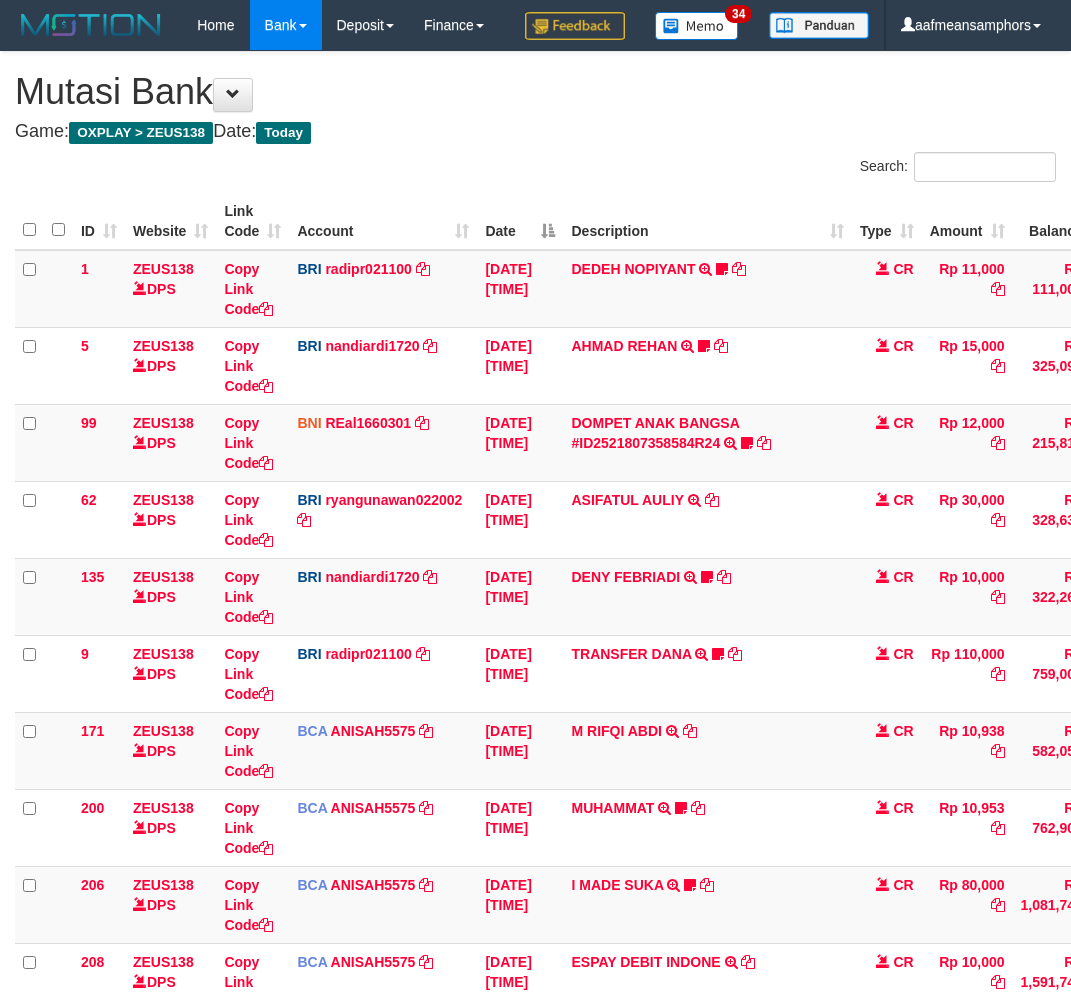 scroll, scrollTop: 464, scrollLeft: 0, axis: vertical 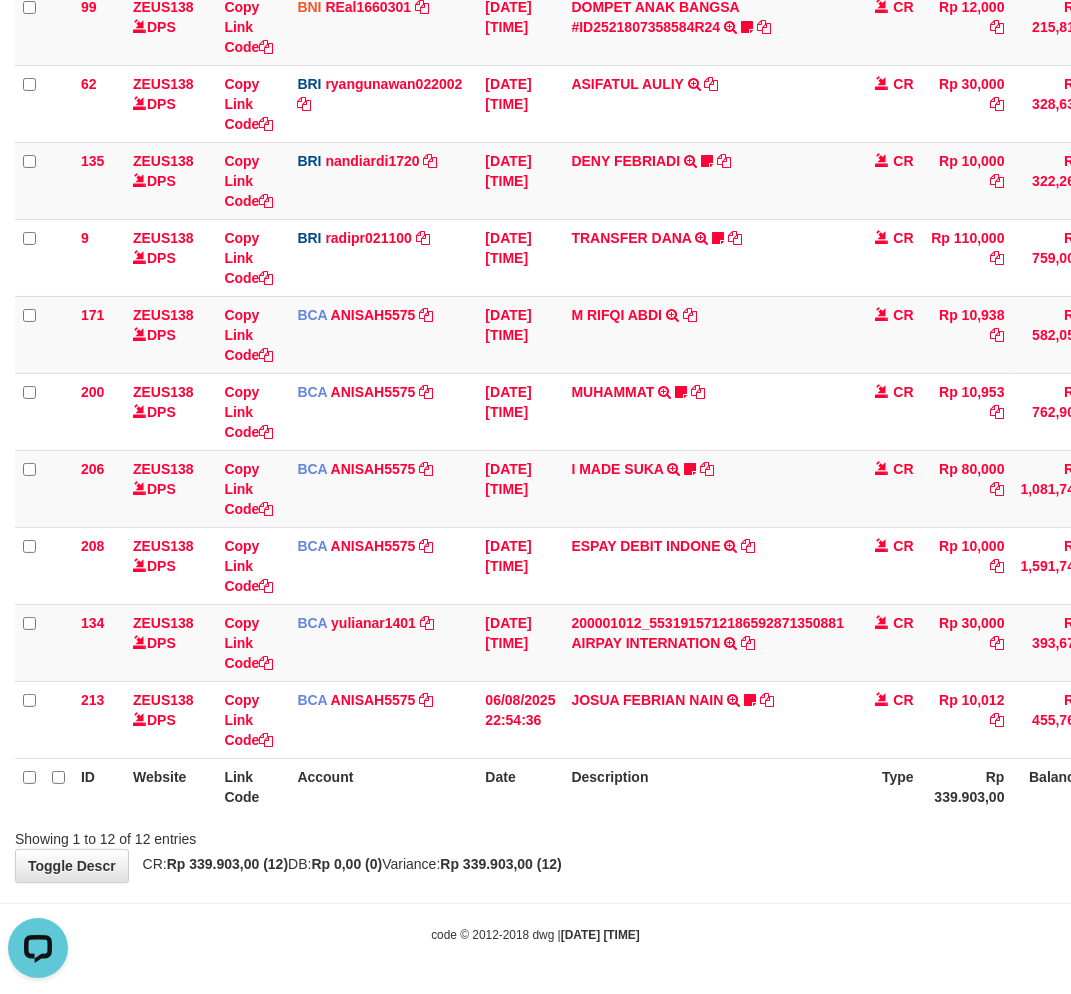 click on "**********" at bounding box center (535, 259) 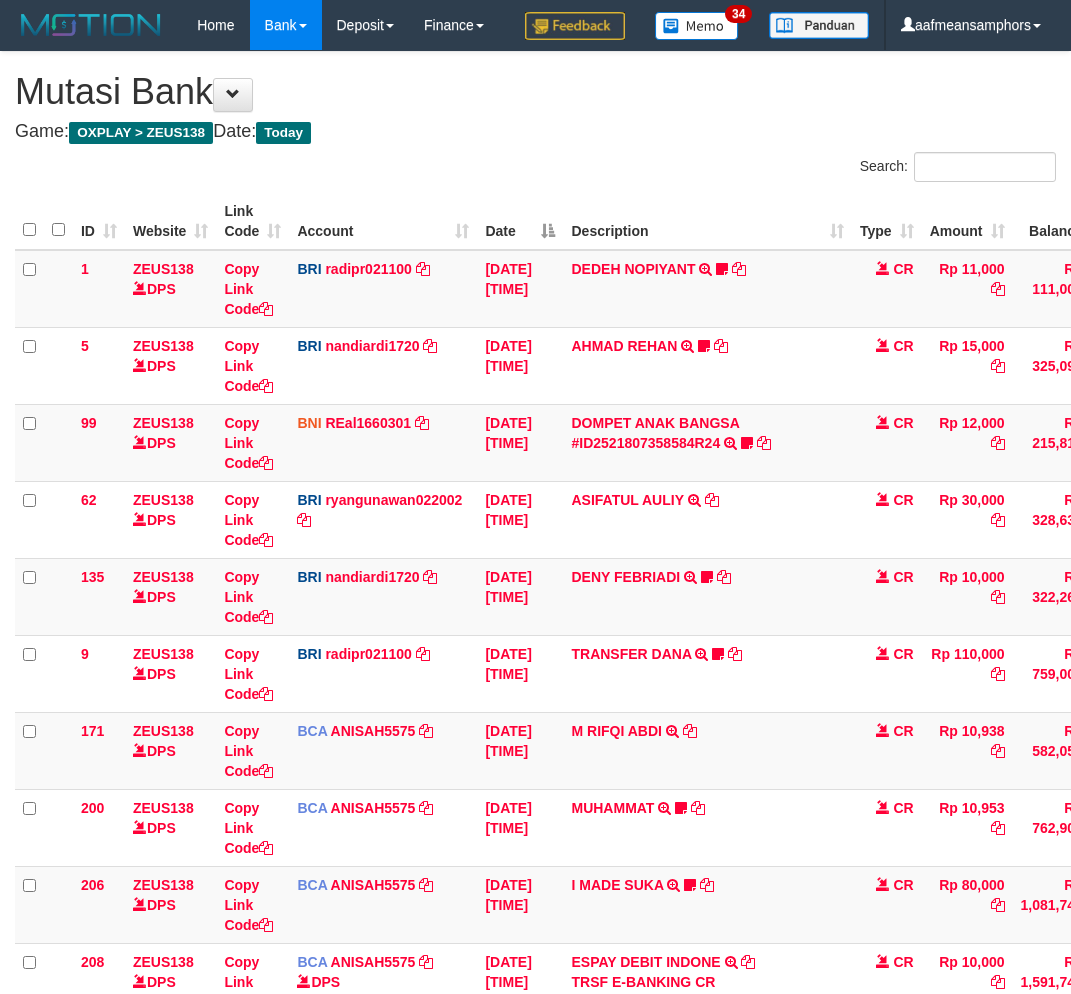 scroll, scrollTop: 504, scrollLeft: 0, axis: vertical 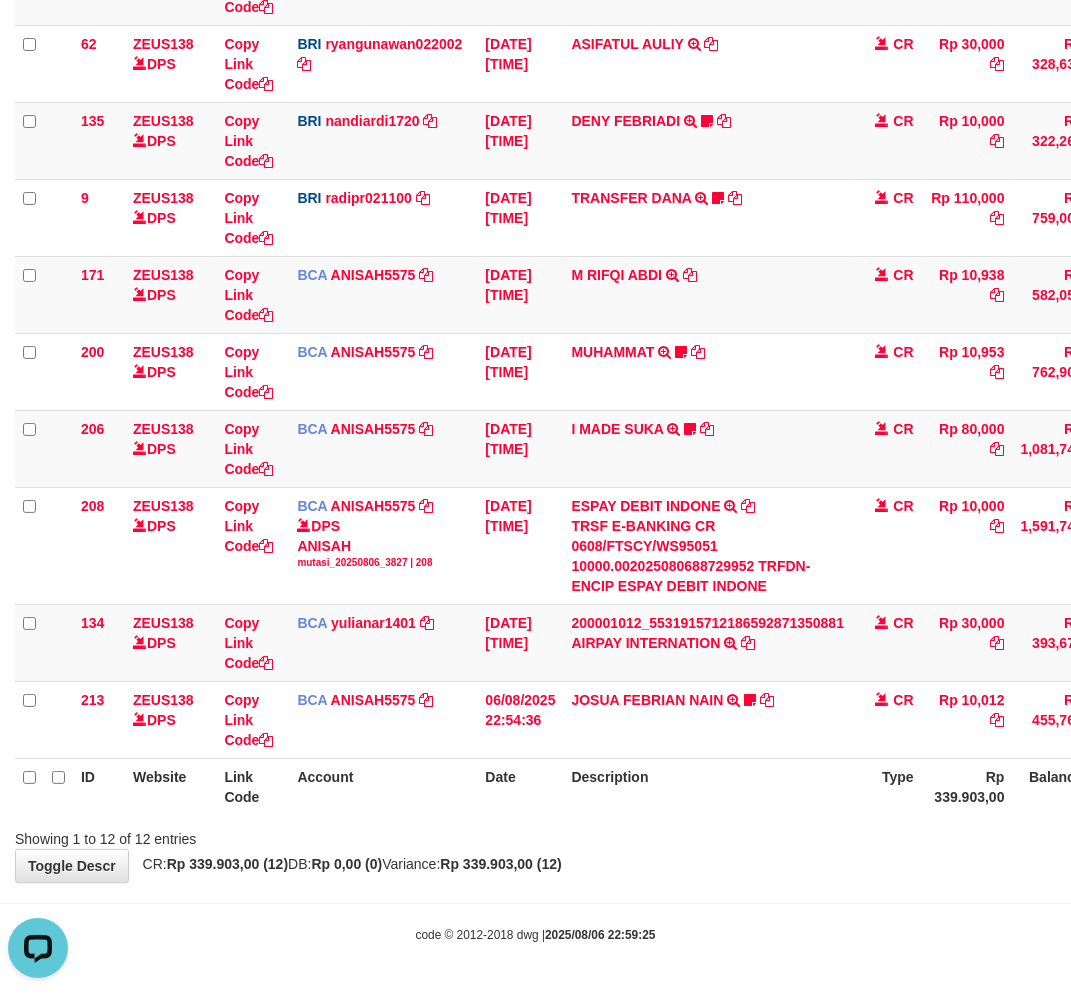 drag, startPoint x: 708, startPoint y: 800, endPoint x: 744, endPoint y: 794, distance: 36.496574 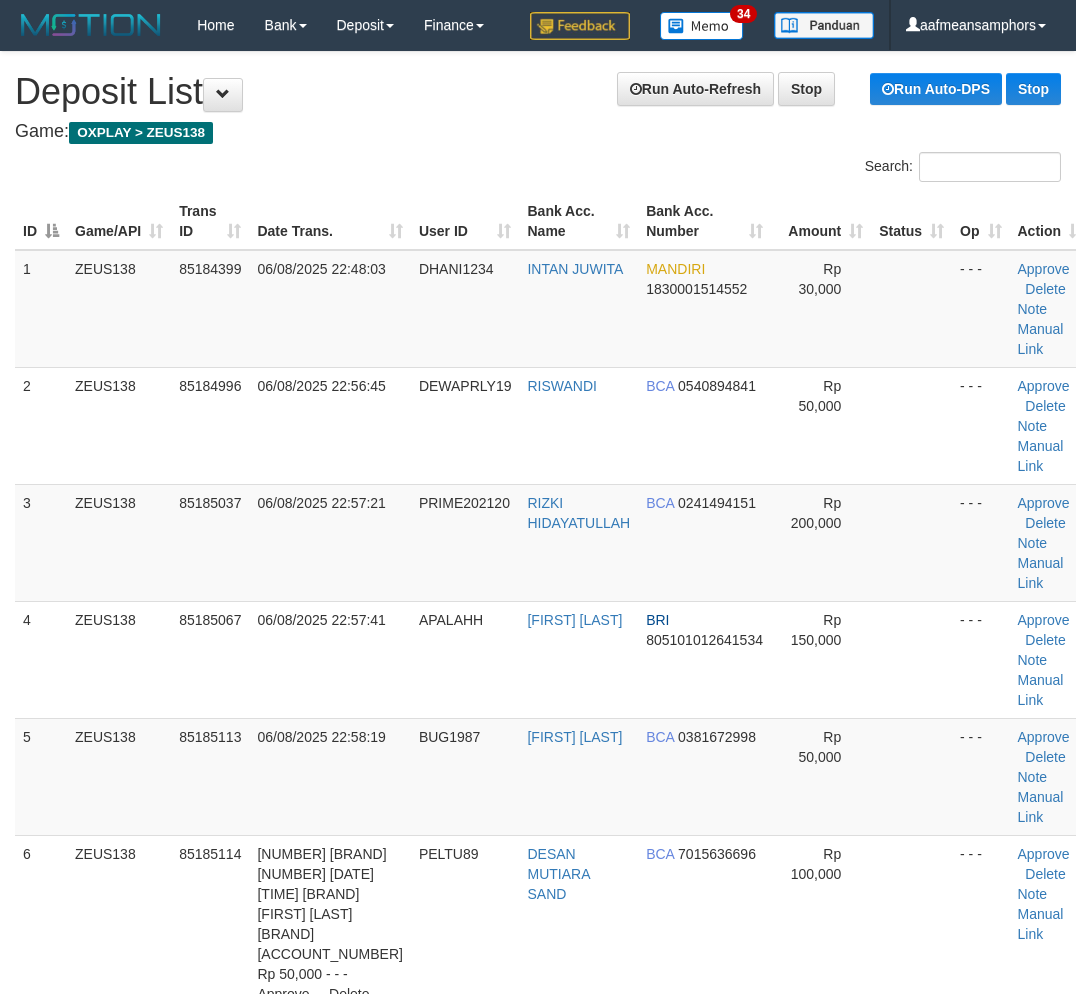 scroll, scrollTop: 0, scrollLeft: 0, axis: both 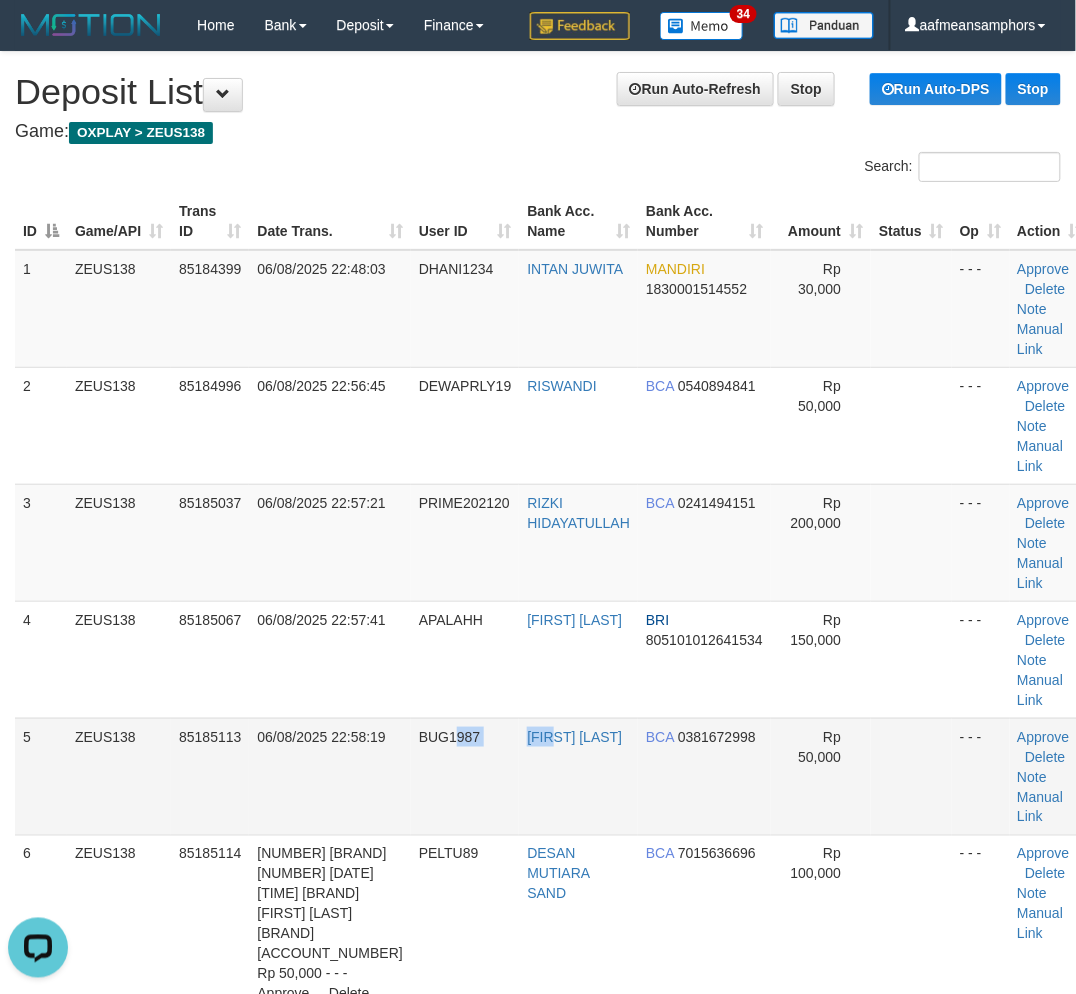 click on "[NUMBER]" at bounding box center [553, 776] 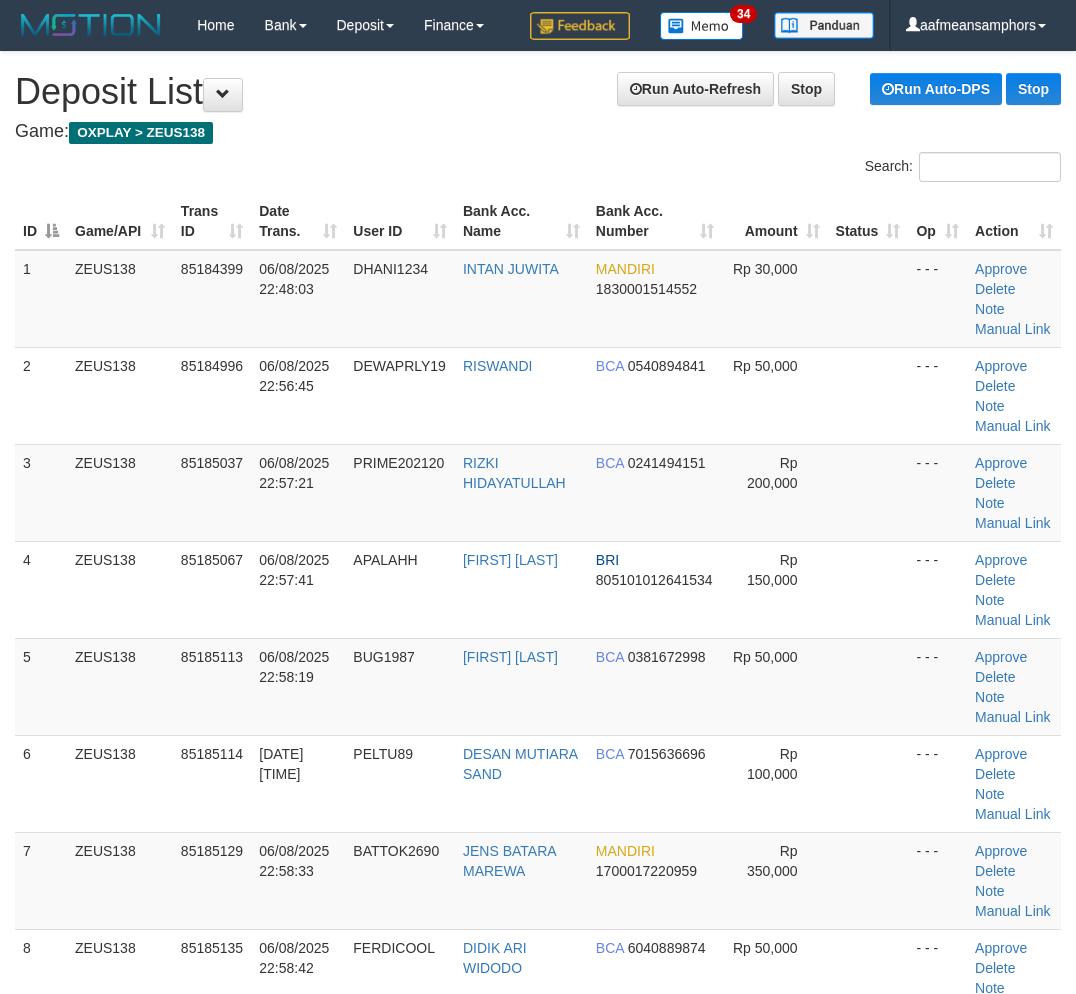 scroll, scrollTop: 0, scrollLeft: 0, axis: both 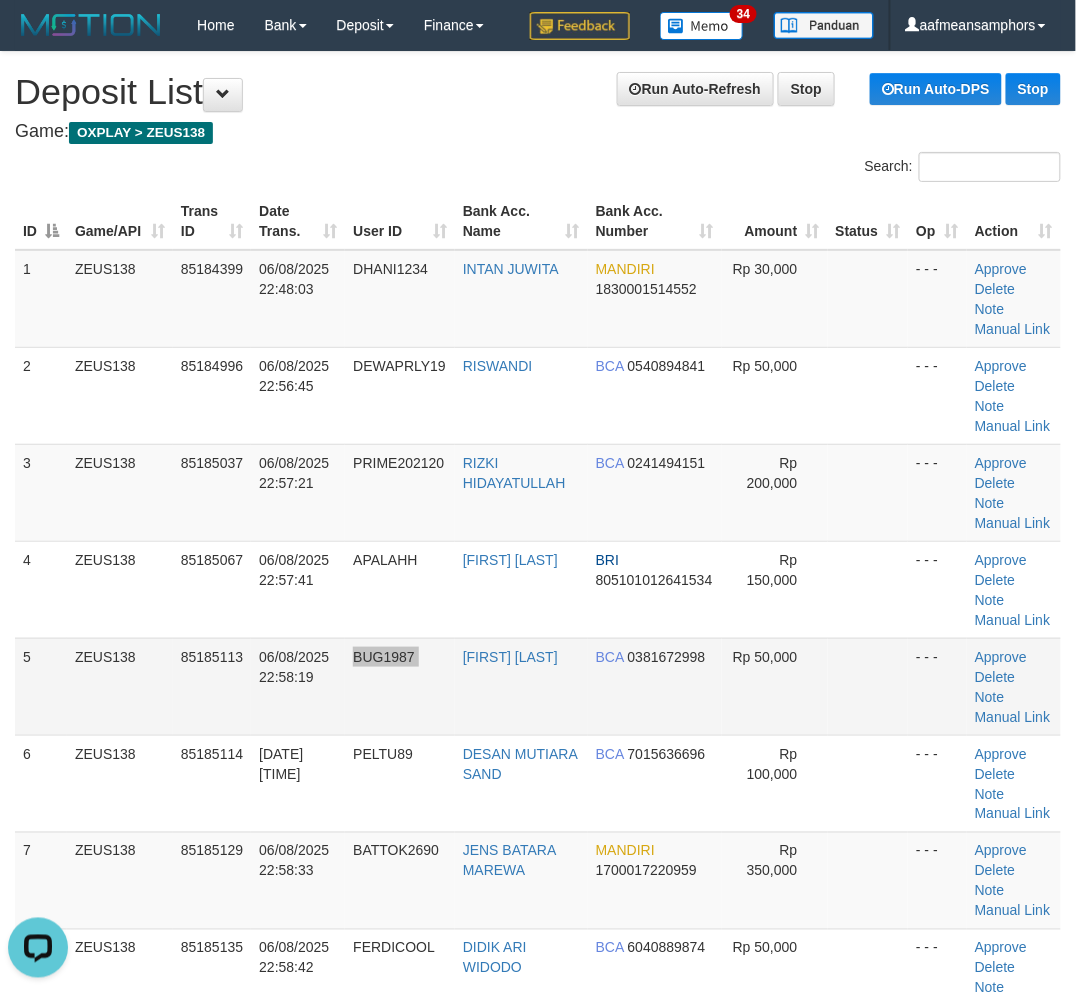 click on "5
ZEUS138
85185113
06/08/2025 22:58:19
BUG1987
RIVAL SEPTIYAN
BCA
0381672998
Rp 50,000
- - -
Approve
Delete
Note
Manual Link" at bounding box center (538, 686) 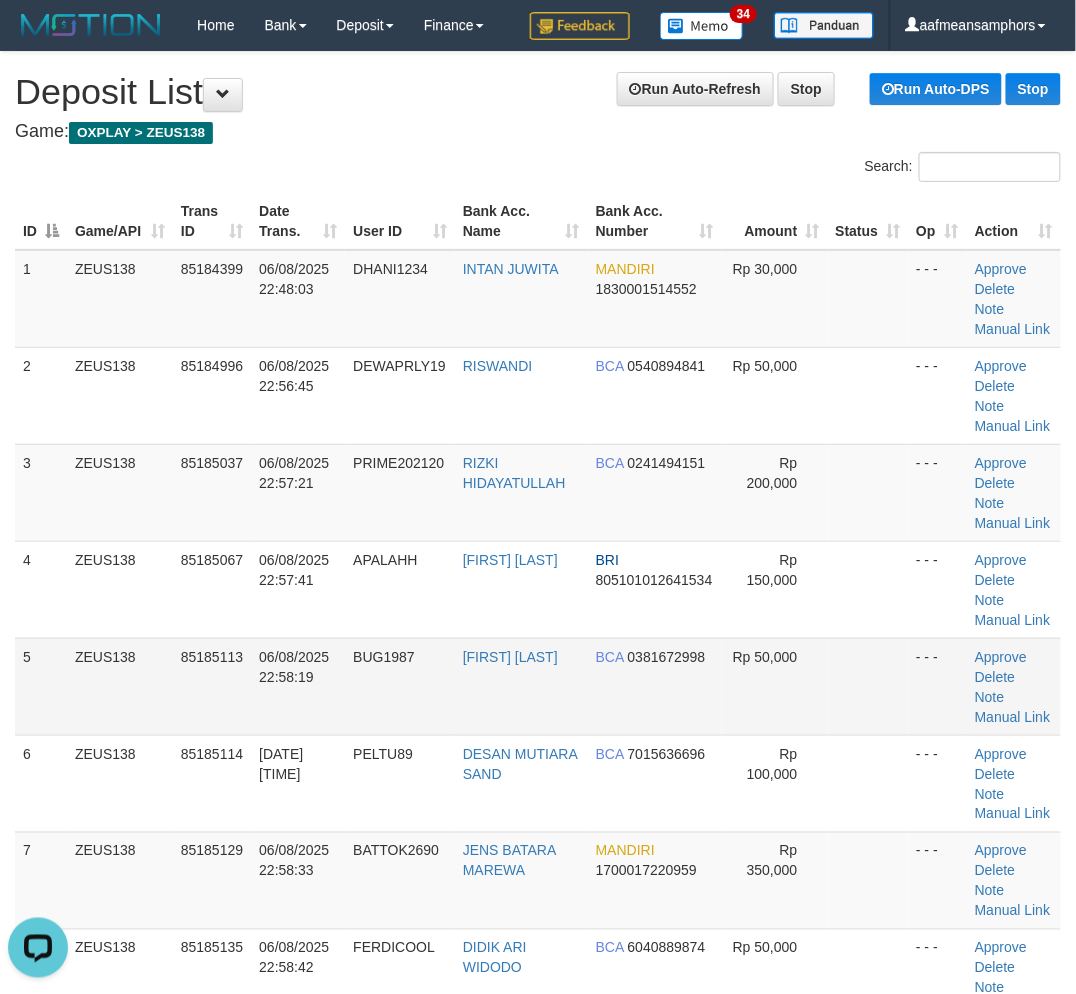click on "BUG1987" at bounding box center [400, 686] 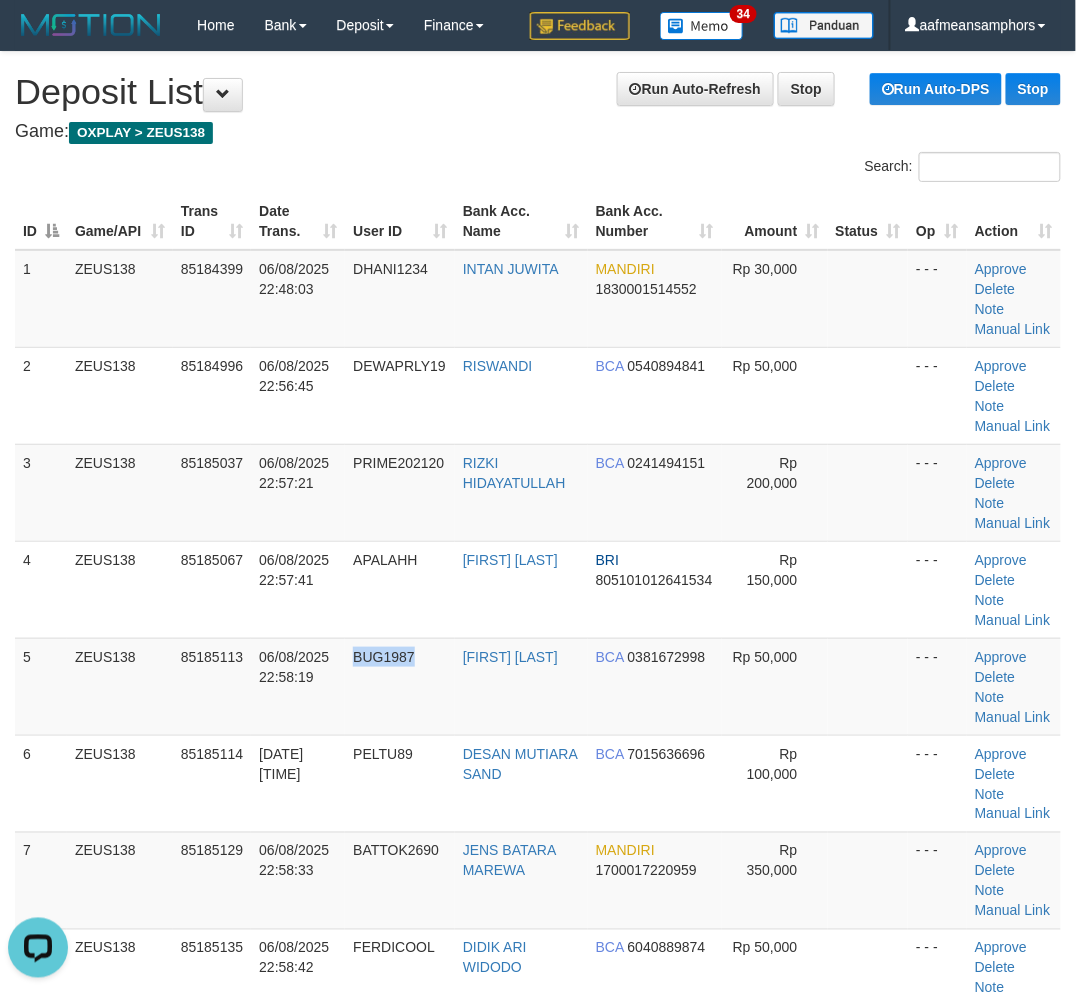 drag, startPoint x: 380, startPoint y: 711, endPoint x: 0, endPoint y: 781, distance: 386.3936 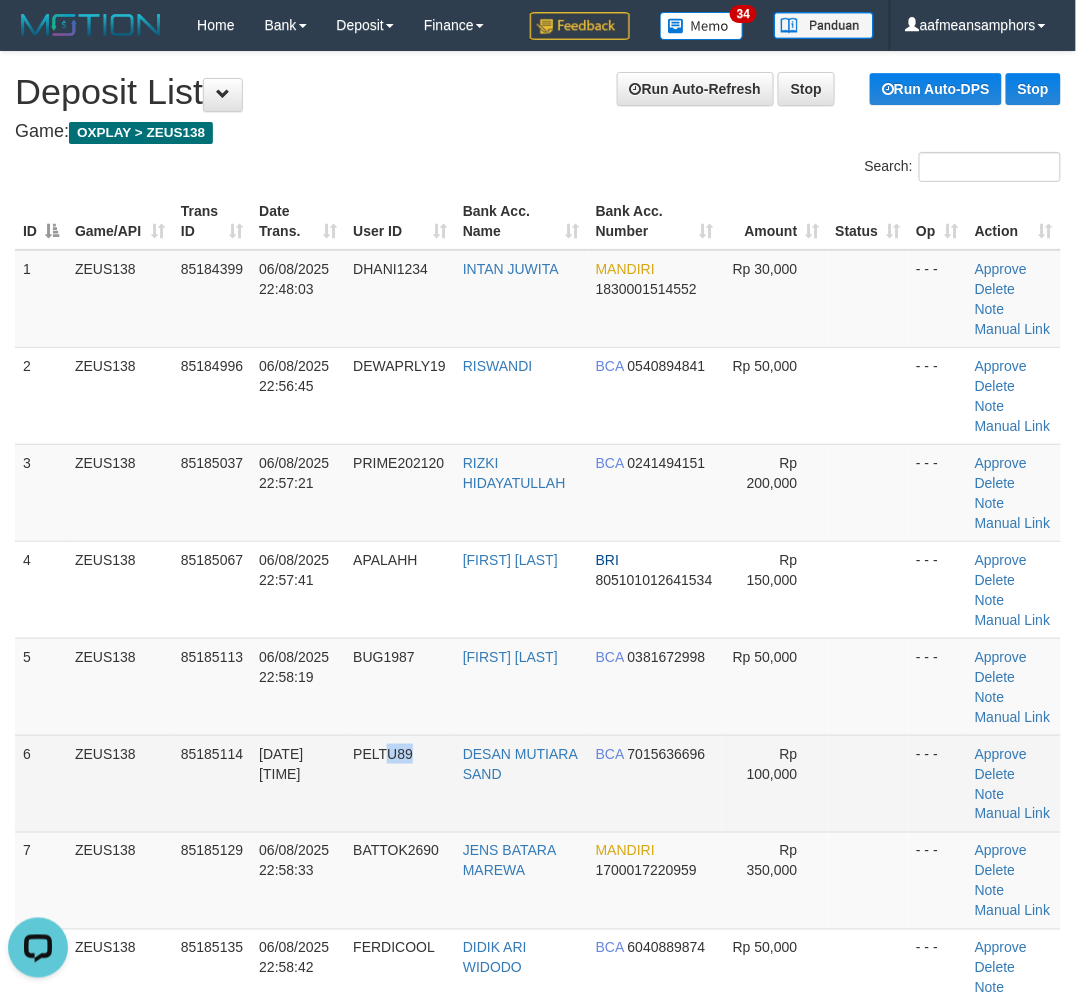 drag, startPoint x: 433, startPoint y: 745, endPoint x: 420, endPoint y: 745, distance: 13 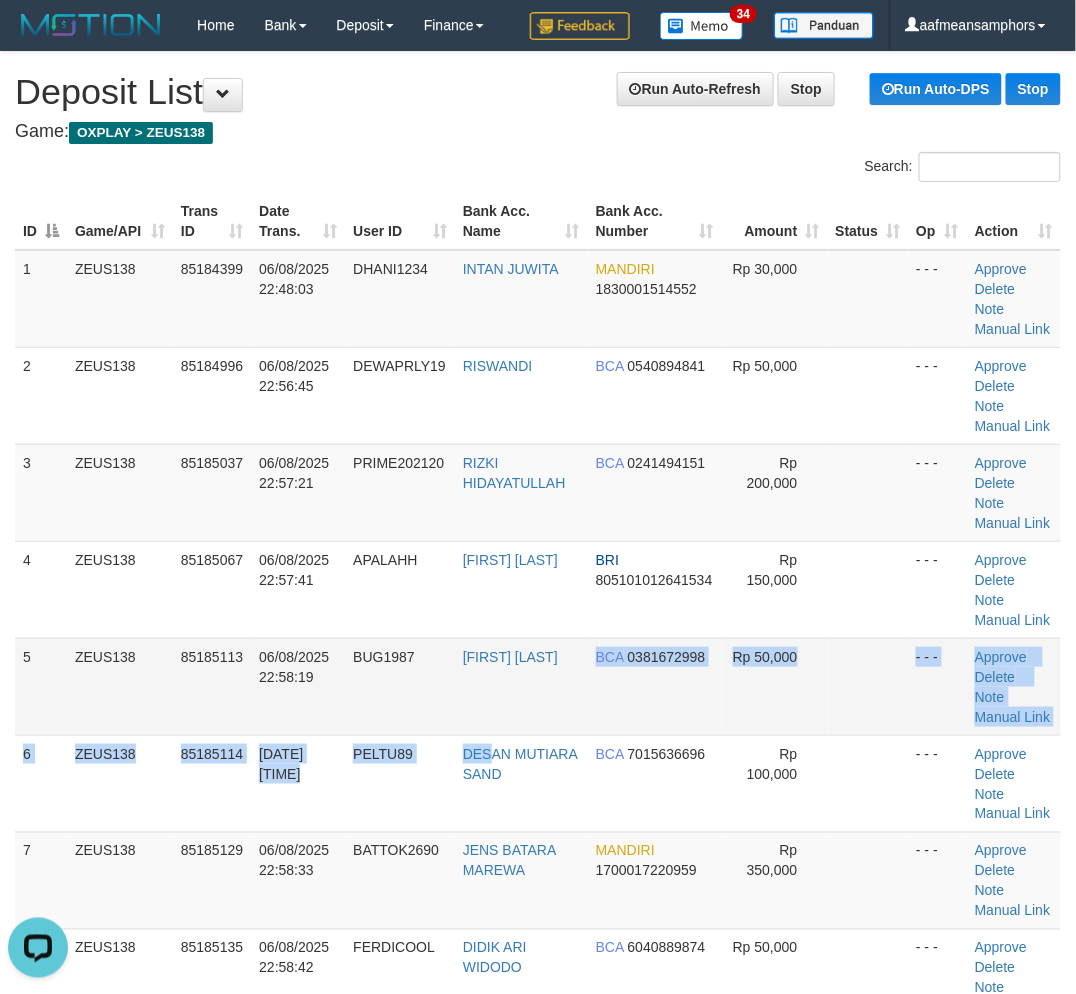 click on "1
ZEUS138
85184399
06/08/2025 22:48:03
DHANI1234
INTAN JUWITA
MANDIRI
1830001514552
Rp 30,000
- - -
Approve
Delete
Note
Manual Link
2
ZEUS138
85184996
06/08/2025 22:56:45
DEWAPRLY19
RISWANDI
BCA
0540894841
Rp 50,000
- - -
Approve" at bounding box center [538, 735] 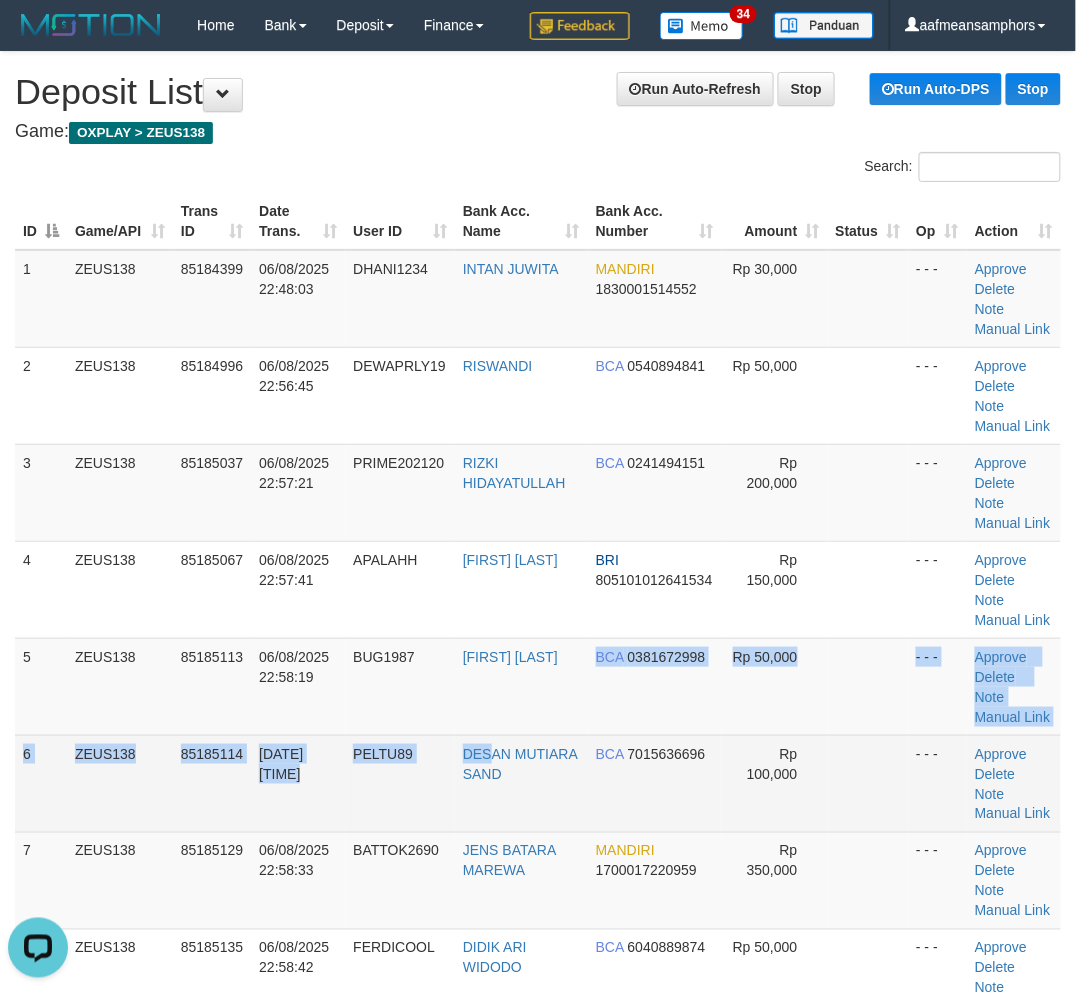 drag, startPoint x: 394, startPoint y: 752, endPoint x: 214, endPoint y: 760, distance: 180.17769 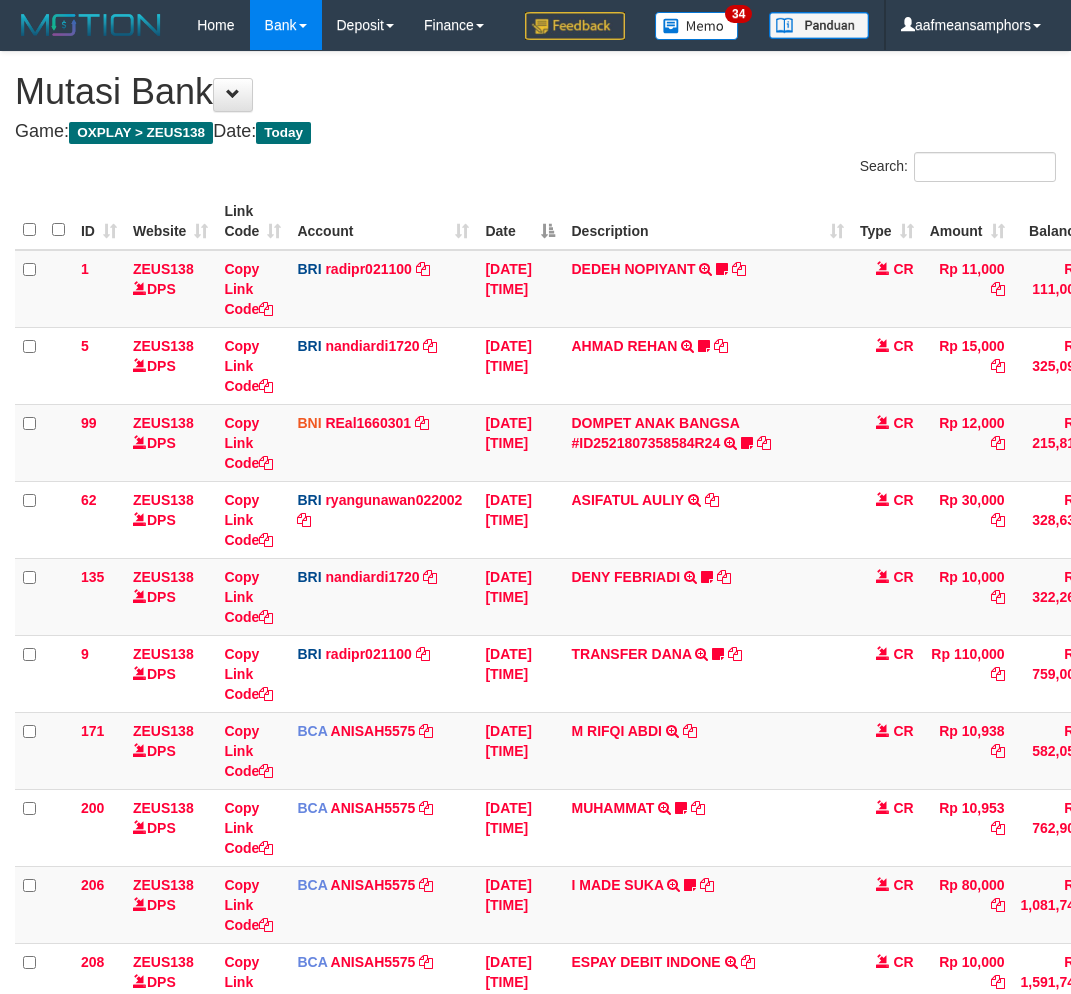 scroll, scrollTop: 464, scrollLeft: 0, axis: vertical 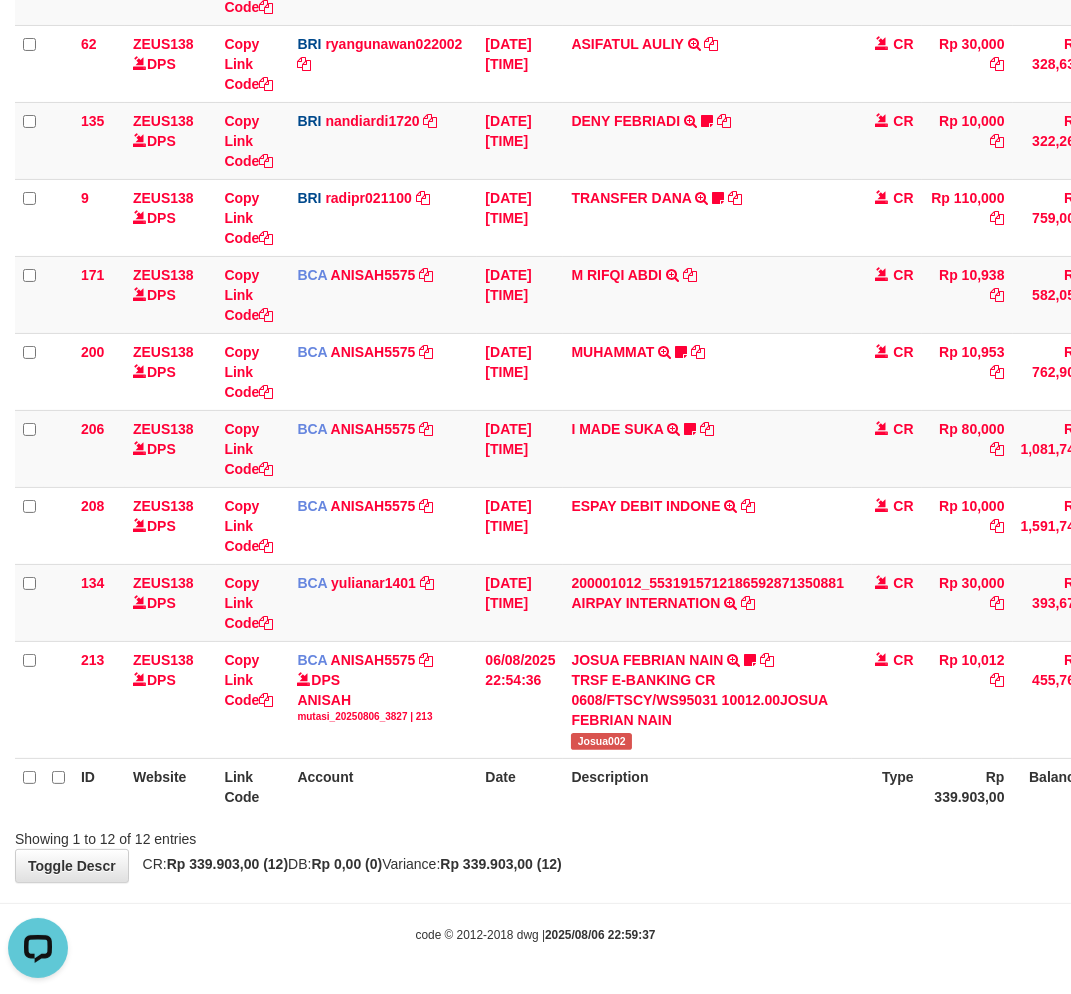 click on "ID Website Link Code Account Date Description Type Amount Balance Status Action
1
ZEUS138    DPS
Copy Link Code
BRI
radipr021100
DPS
[FIRST] [LAST]
mutasi_20250806_3774 | 1
mutasi_20250806_3774 | 1
[DATE] [TIME]
[FIRST] [LAST]            TRANSFER NBMB [FIRST] [LAST] TO [FIRST] [LAST]    (Merrytot) https://prnt.sc/VUsqBTNTlxFK
CR
Rp 11,000
Rp 111,000
N
Note
Check
5
ZEUS138    DPS
Copy Link Code
BRI" at bounding box center [535, 276] 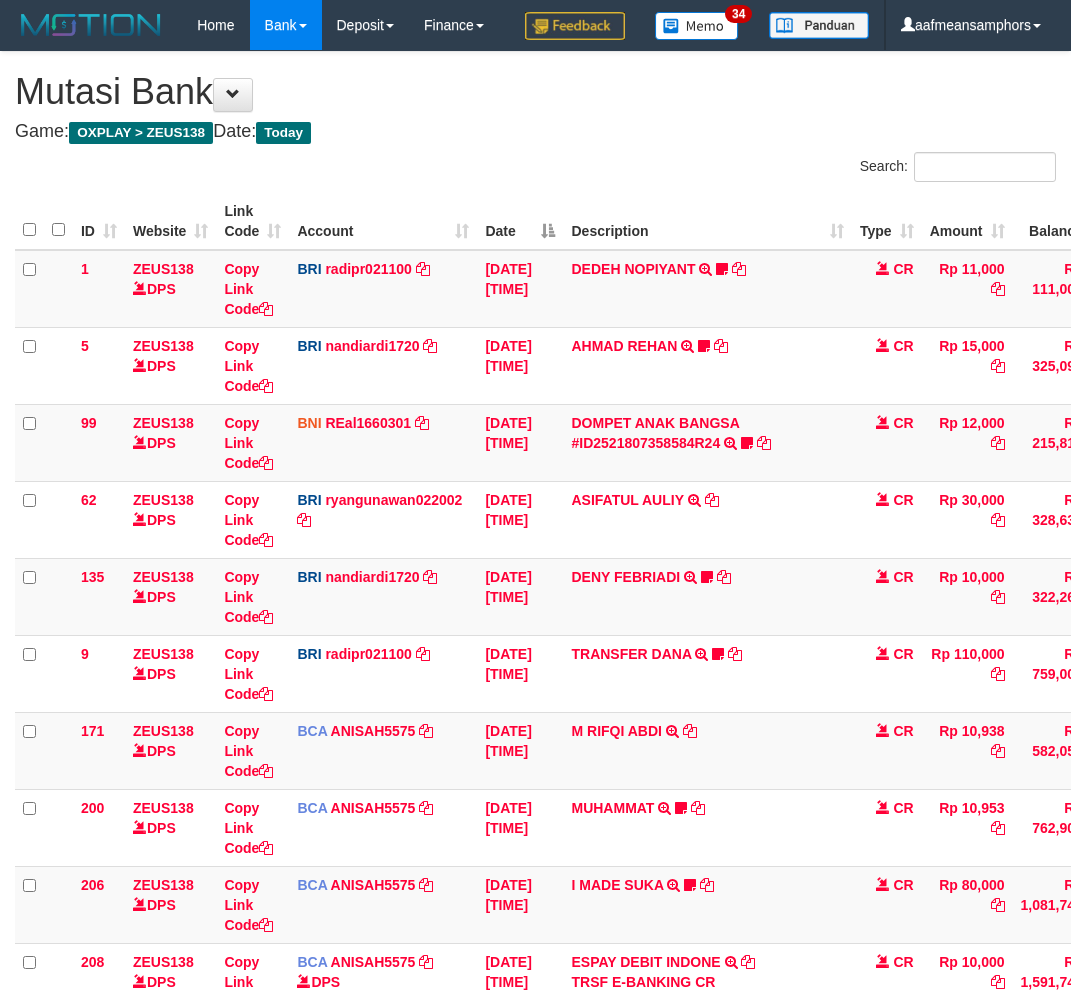 scroll, scrollTop: 464, scrollLeft: 0, axis: vertical 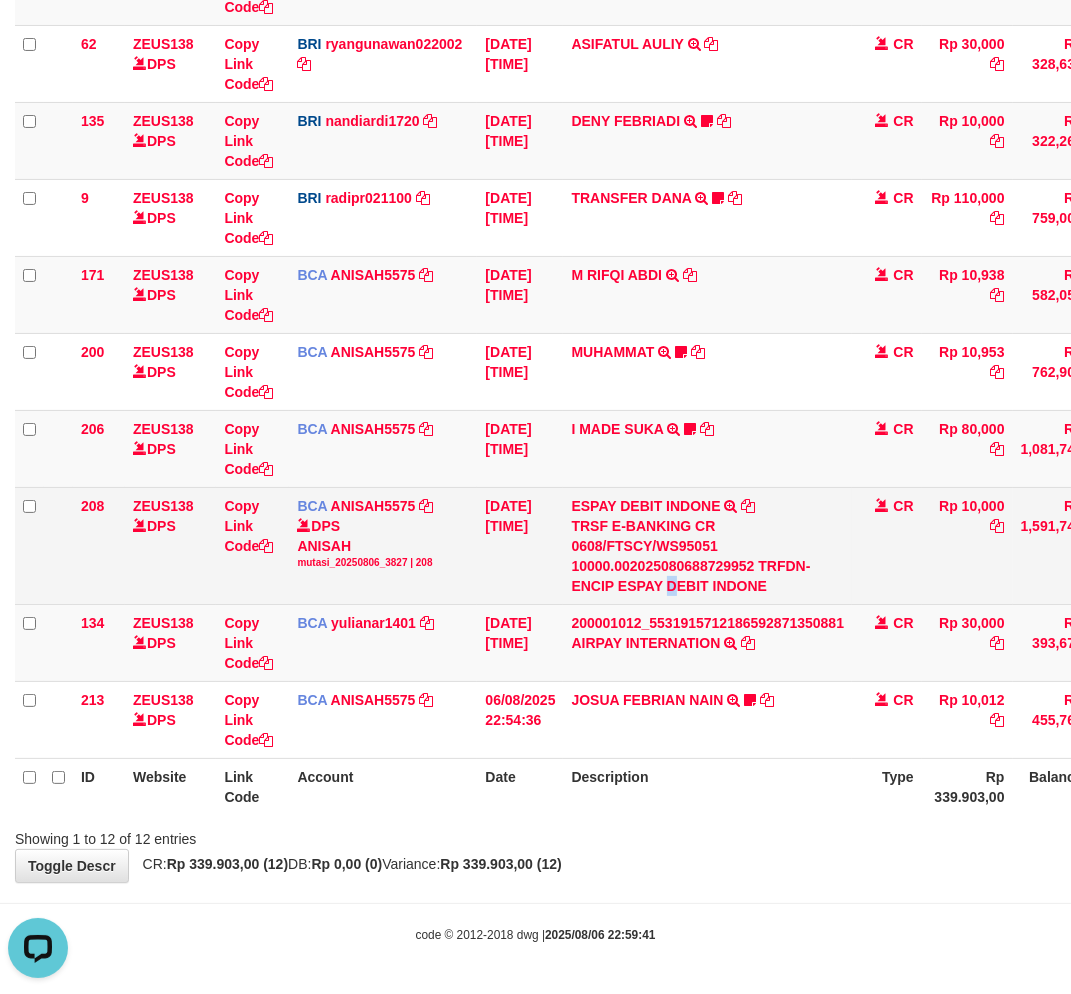 click on "TRSF E-BANKING CR 0608/FTSCY/WS95051
10000.002025080688729952 TRFDN-ENCIP
ESPAY DEBIT INDONE" at bounding box center [707, 556] 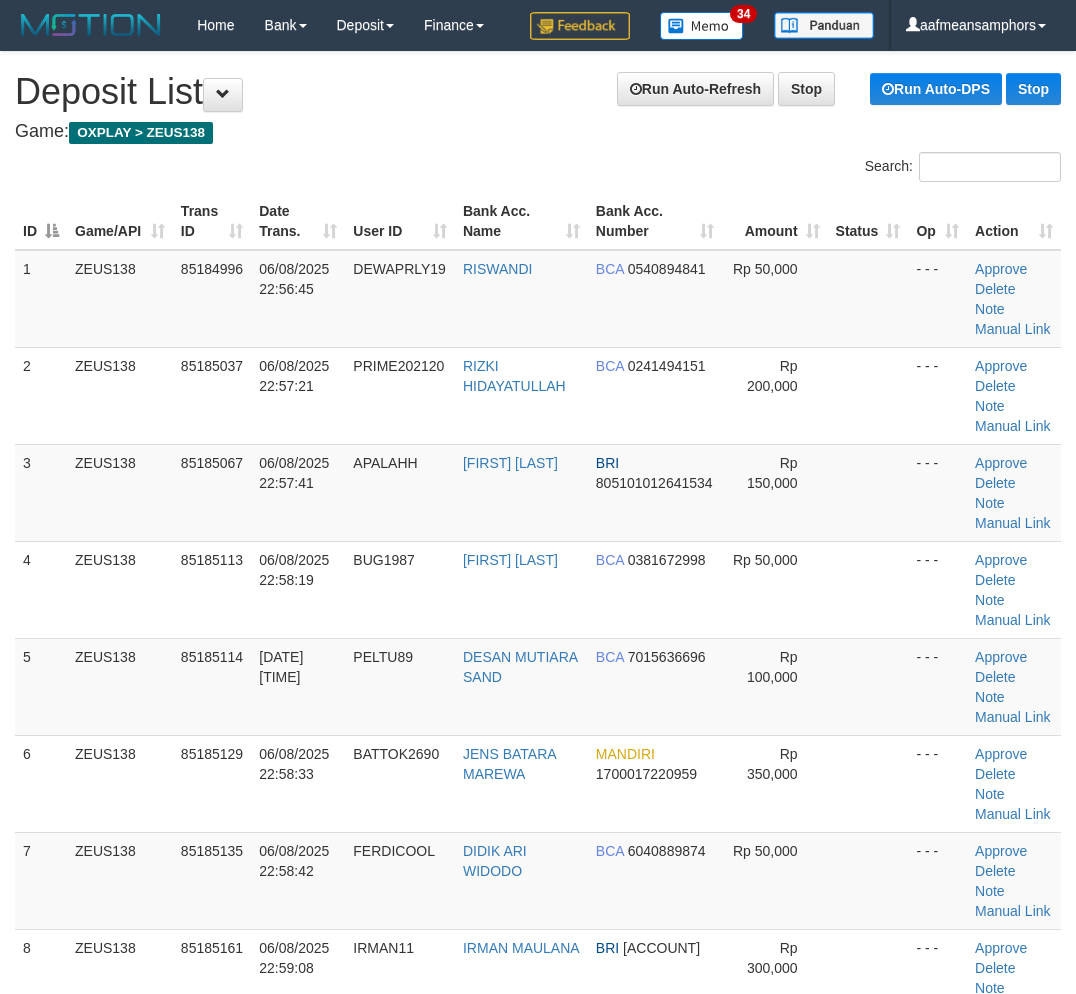 scroll, scrollTop: 0, scrollLeft: 0, axis: both 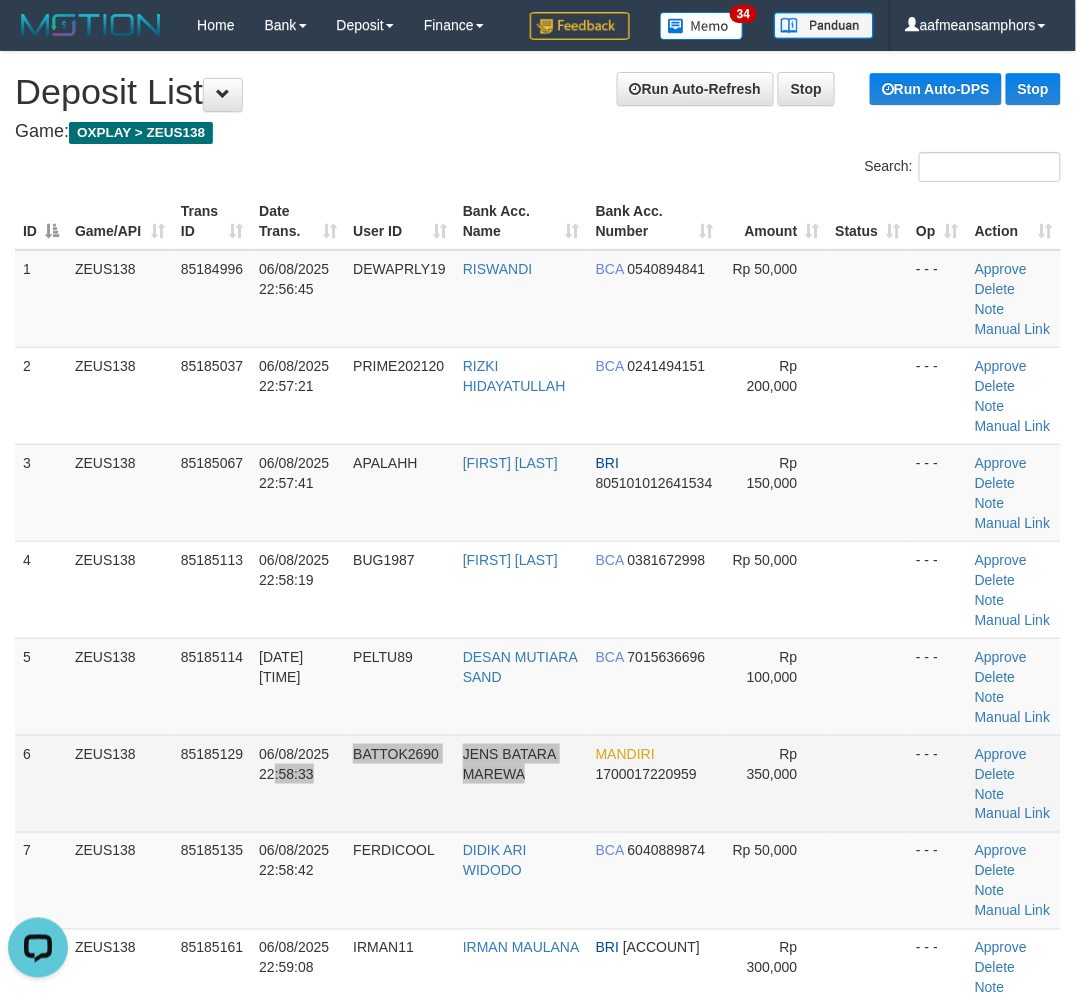 drag, startPoint x: 523, startPoint y: 816, endPoint x: 534, endPoint y: 783, distance: 34.785053 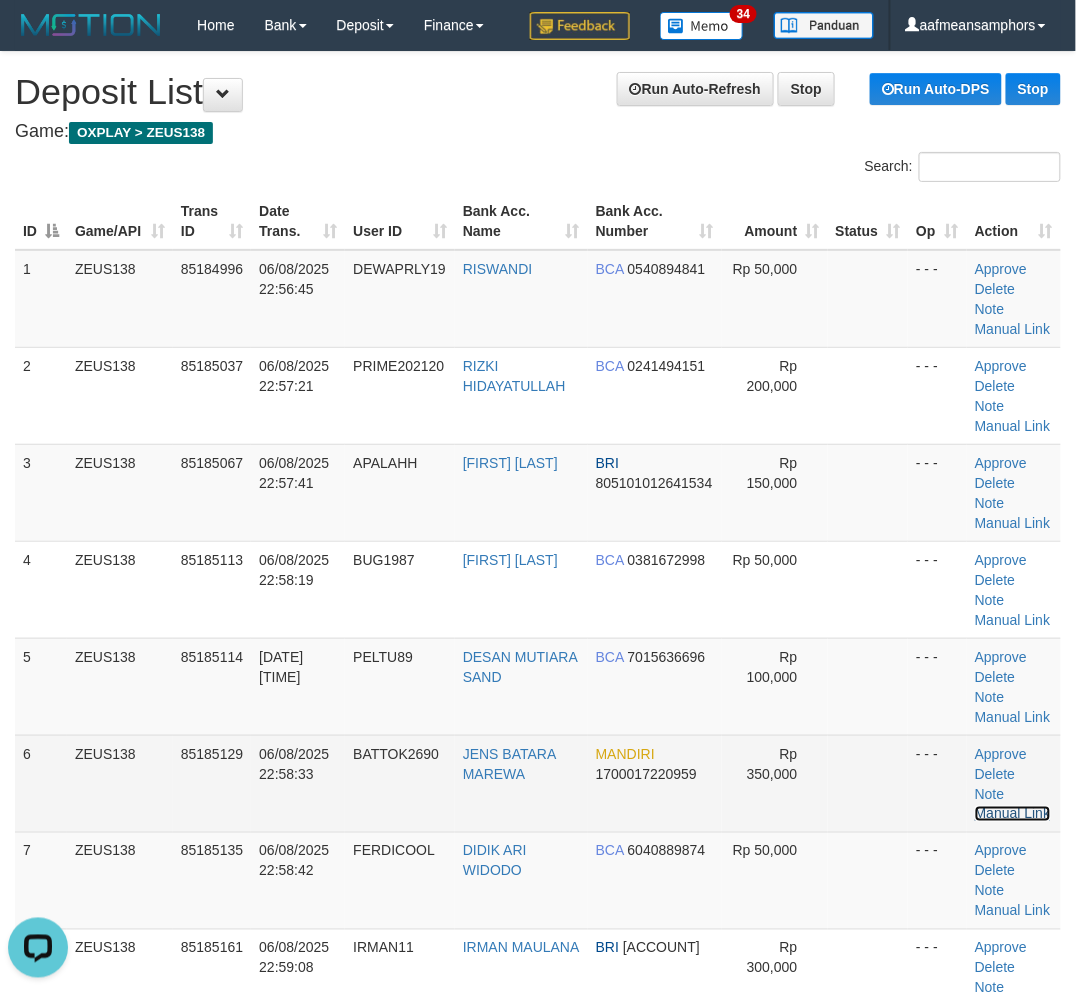 click on "Manual Link" at bounding box center (1013, 814) 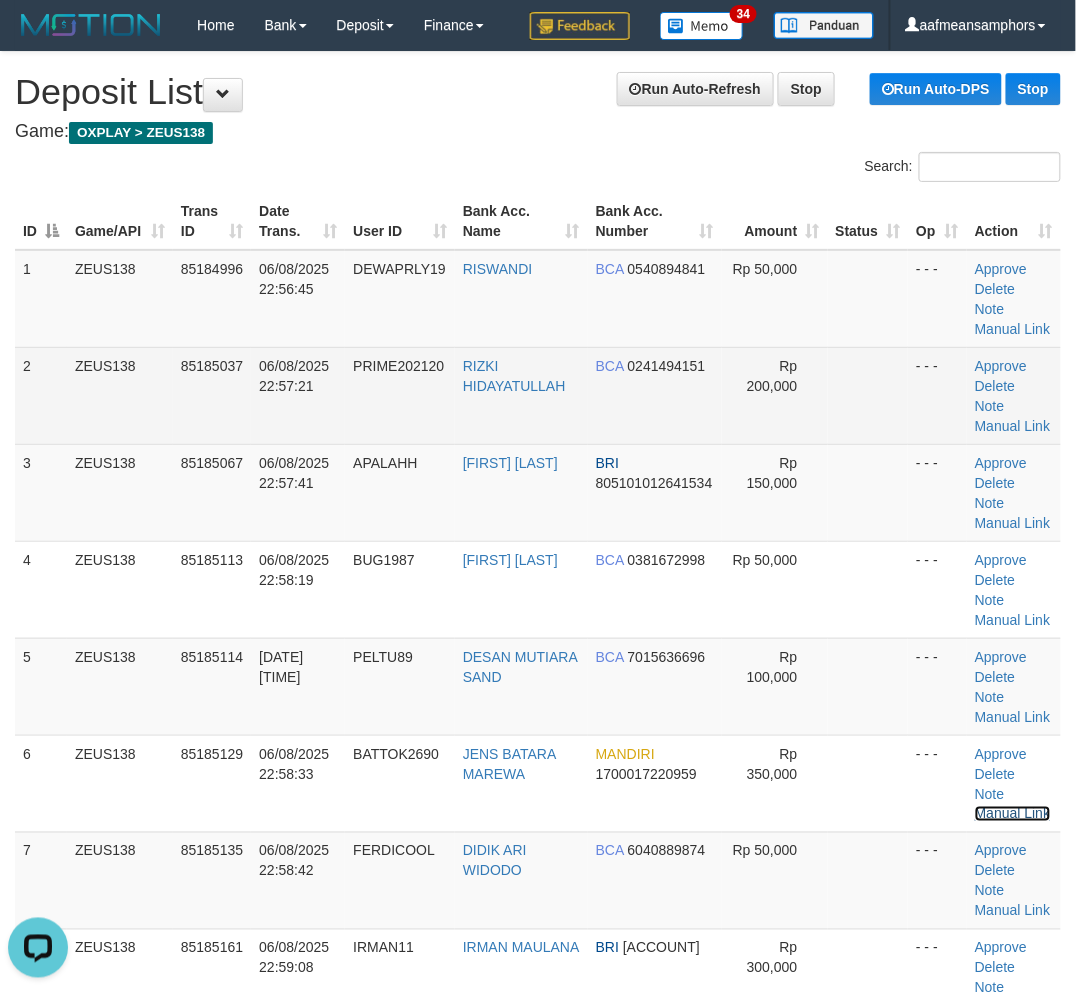 click on "Manual Link" at bounding box center [1013, 814] 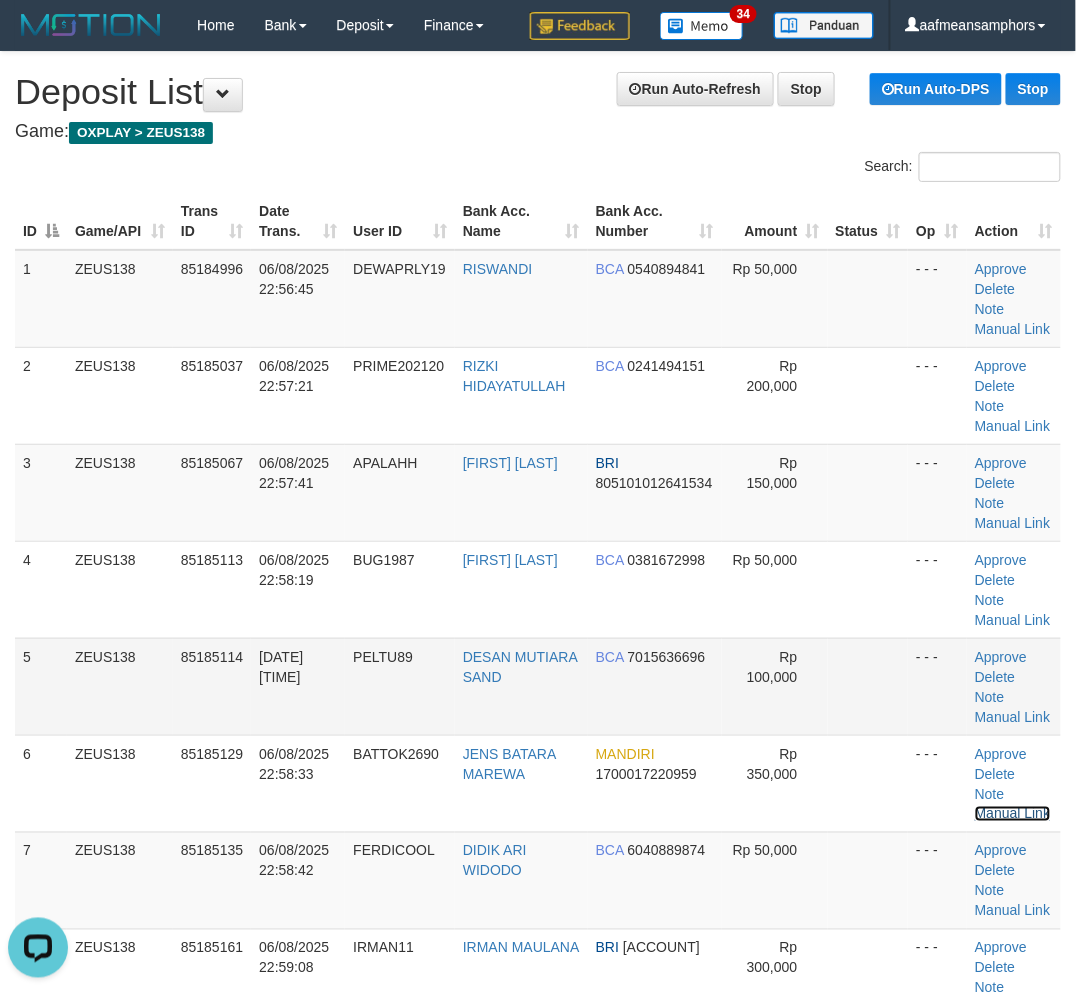 click on "Manual Link" at bounding box center (1013, 814) 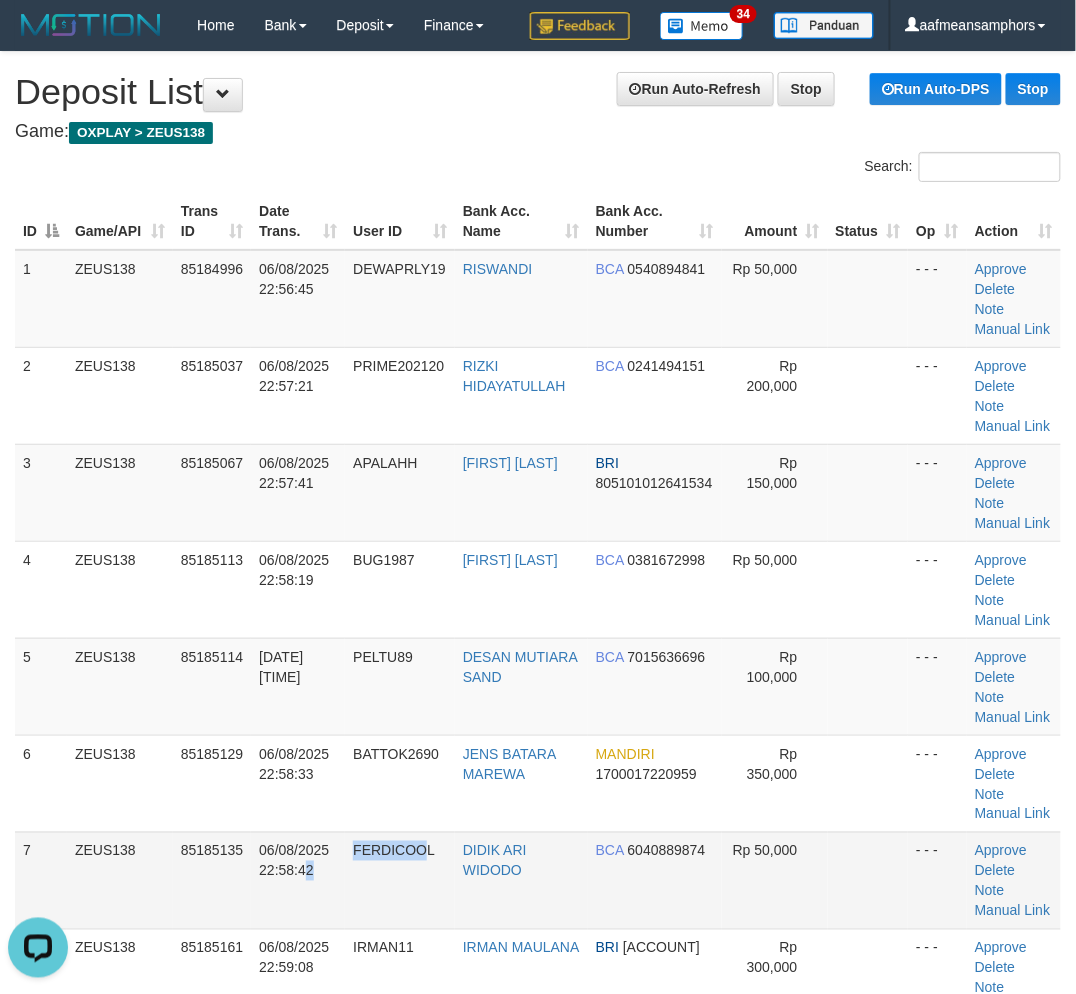 click on "7
ZEUS138
85185135
06/08/2025 22:58:42
FERDICOOL
[FIRST] [LAST]
BCA
[PHONE]
Rp 50,000
- - -
Approve
Delete
Note
Manual Link" at bounding box center (538, 880) 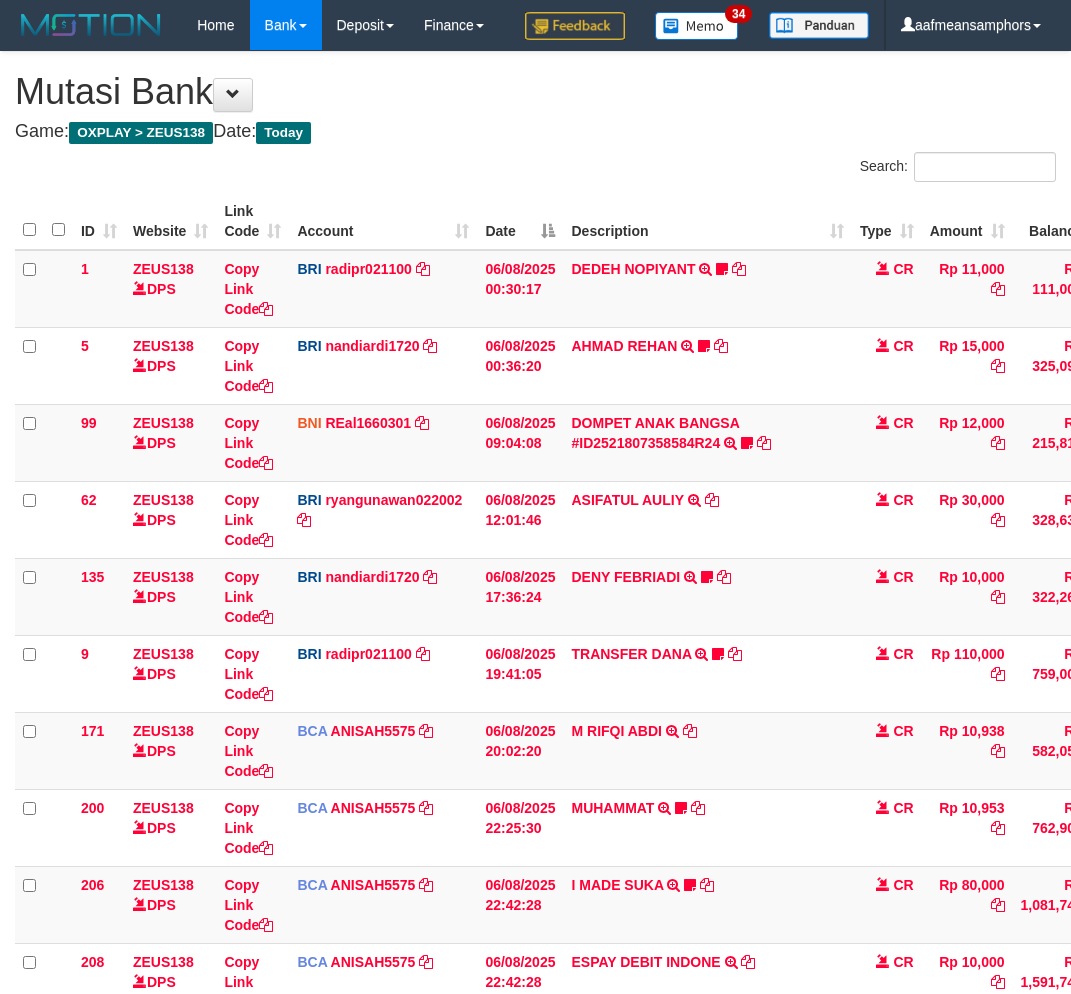 scroll, scrollTop: 542, scrollLeft: 0, axis: vertical 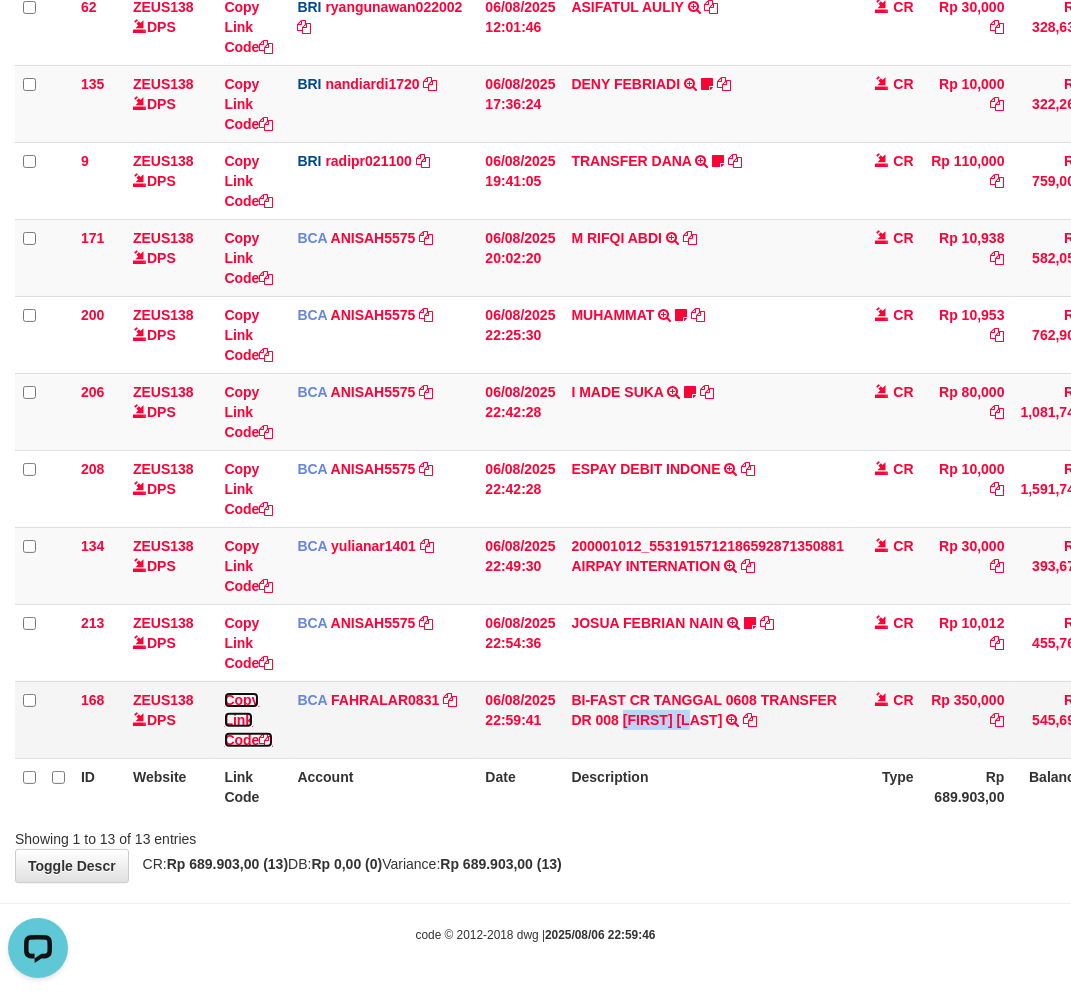 click on "Copy Link Code" at bounding box center [248, 720] 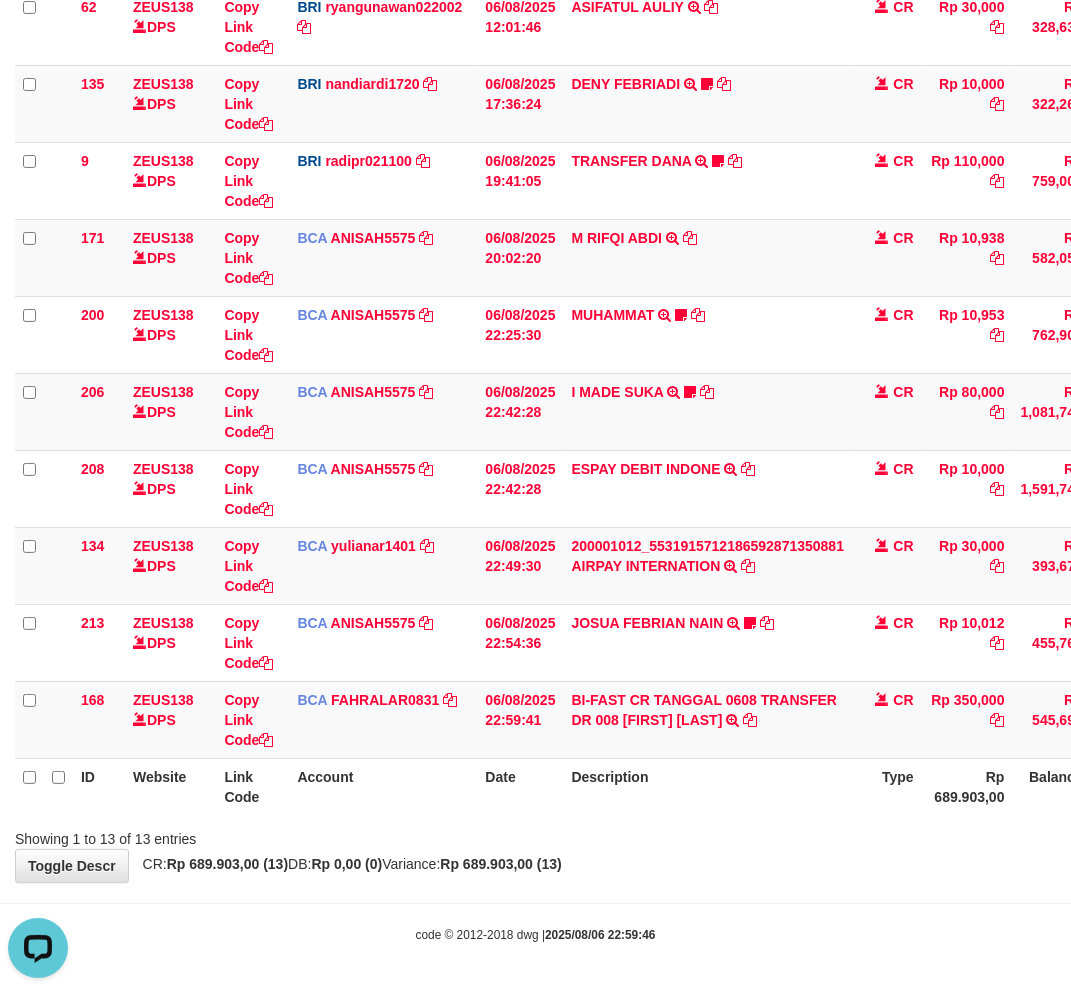 scroll, scrollTop: 297, scrollLeft: 0, axis: vertical 